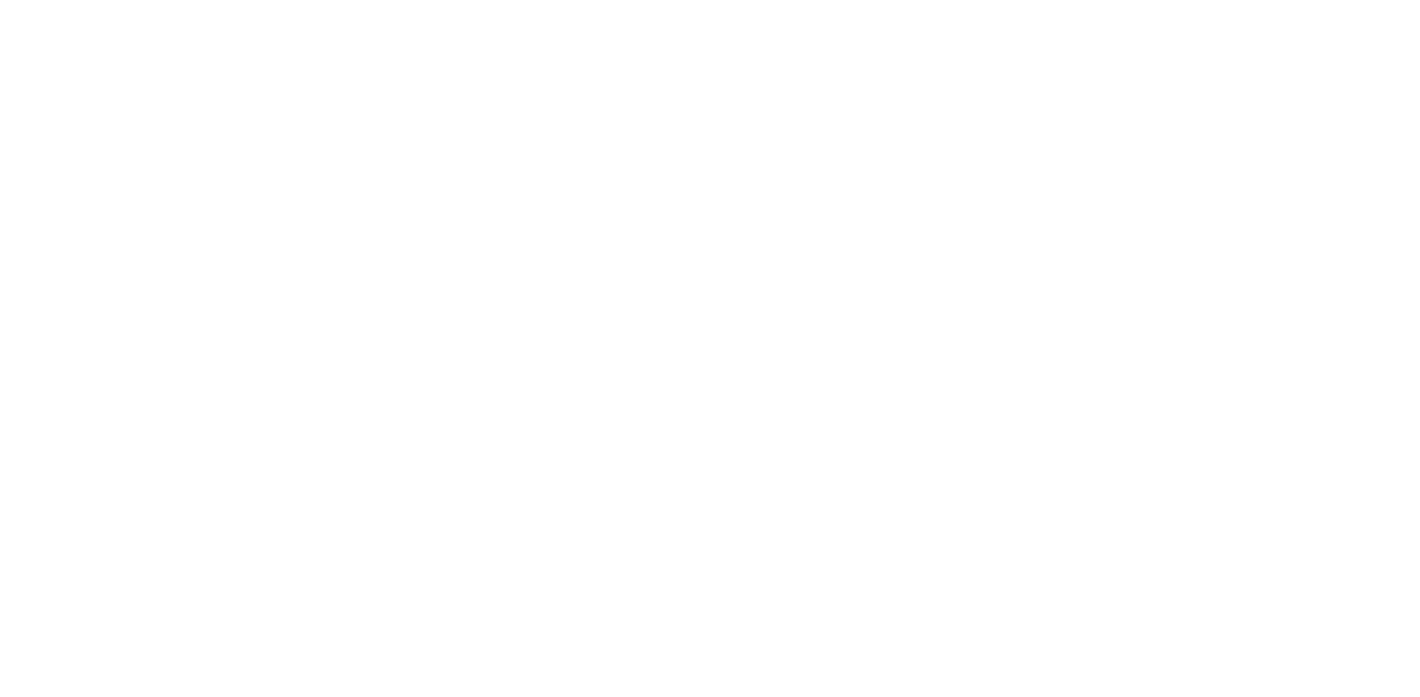 scroll, scrollTop: 0, scrollLeft: 0, axis: both 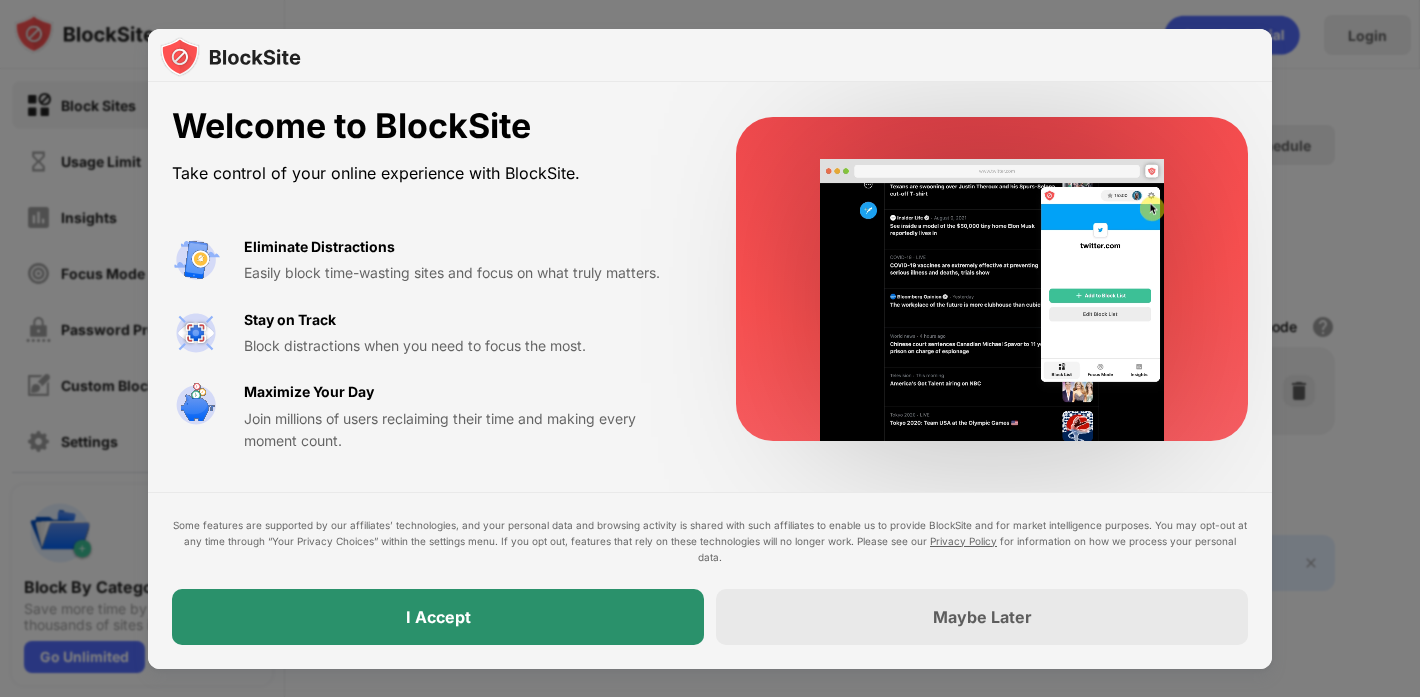 click on "I Accept" at bounding box center (438, 617) 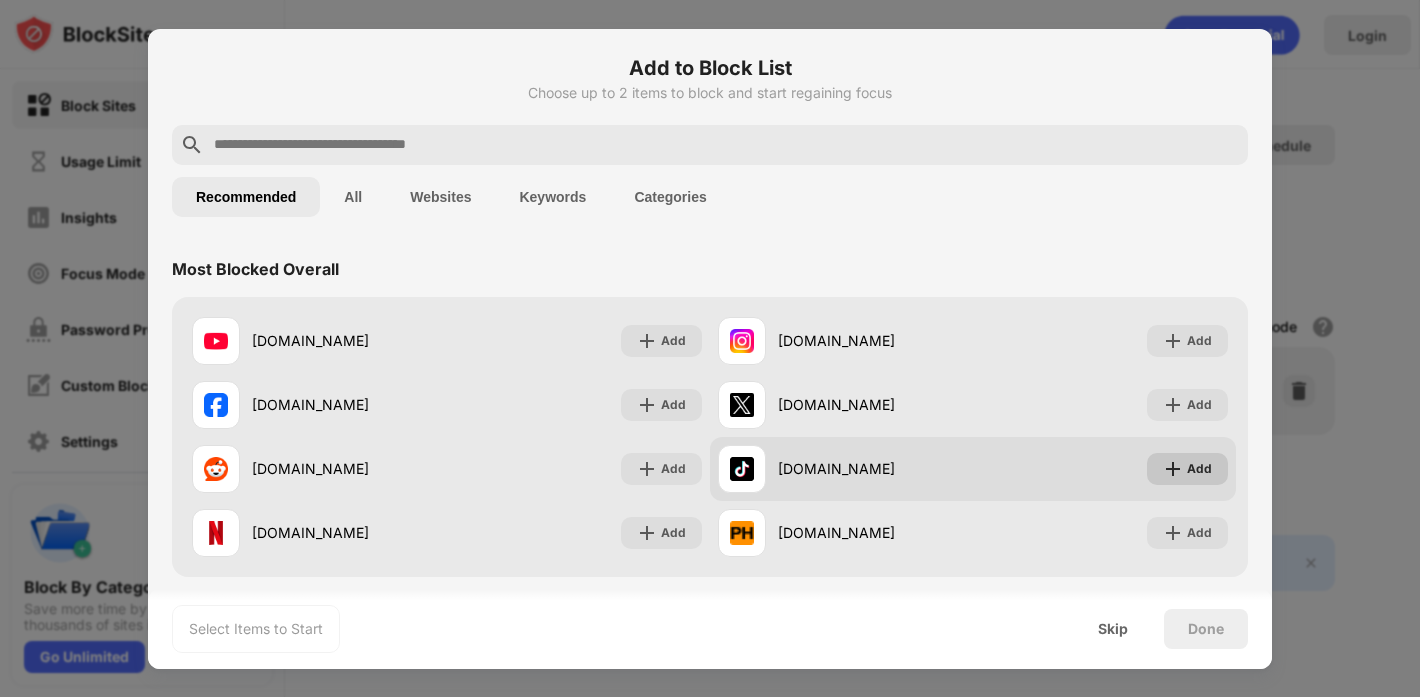 click at bounding box center [1173, 469] 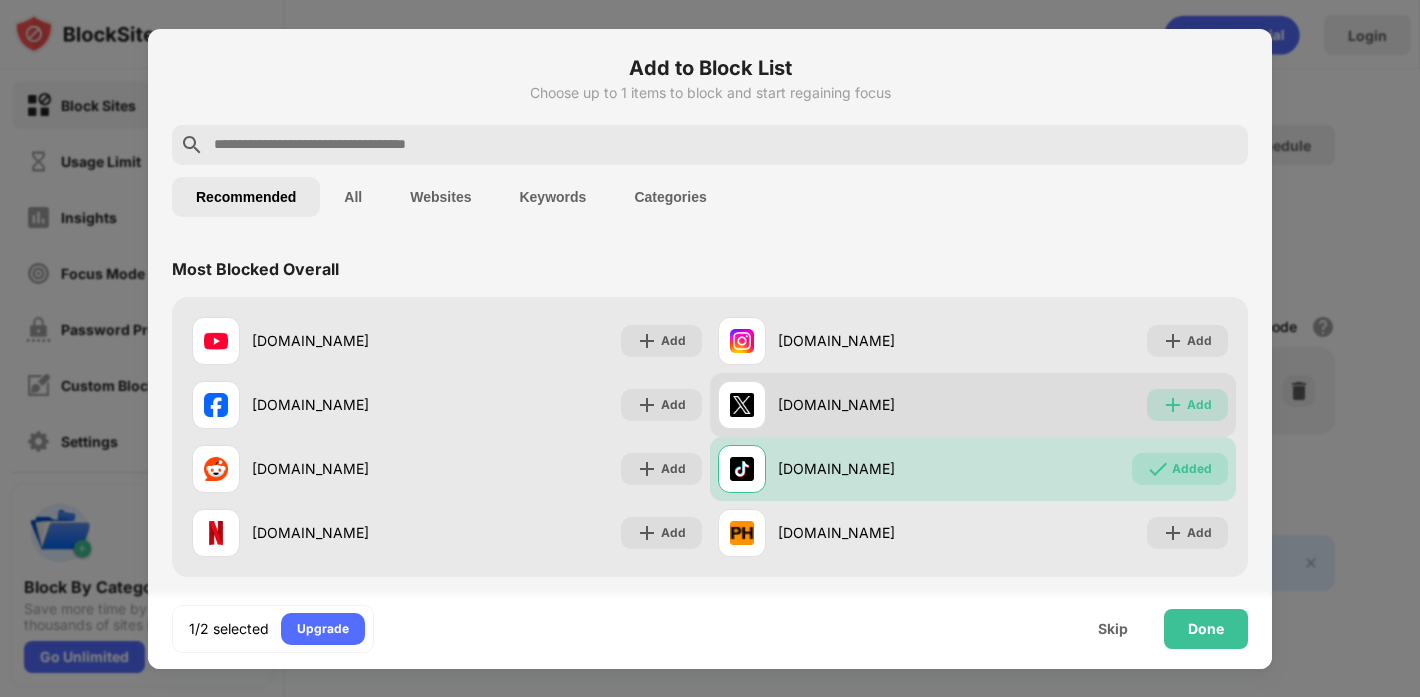 click on "Add" at bounding box center (1187, 405) 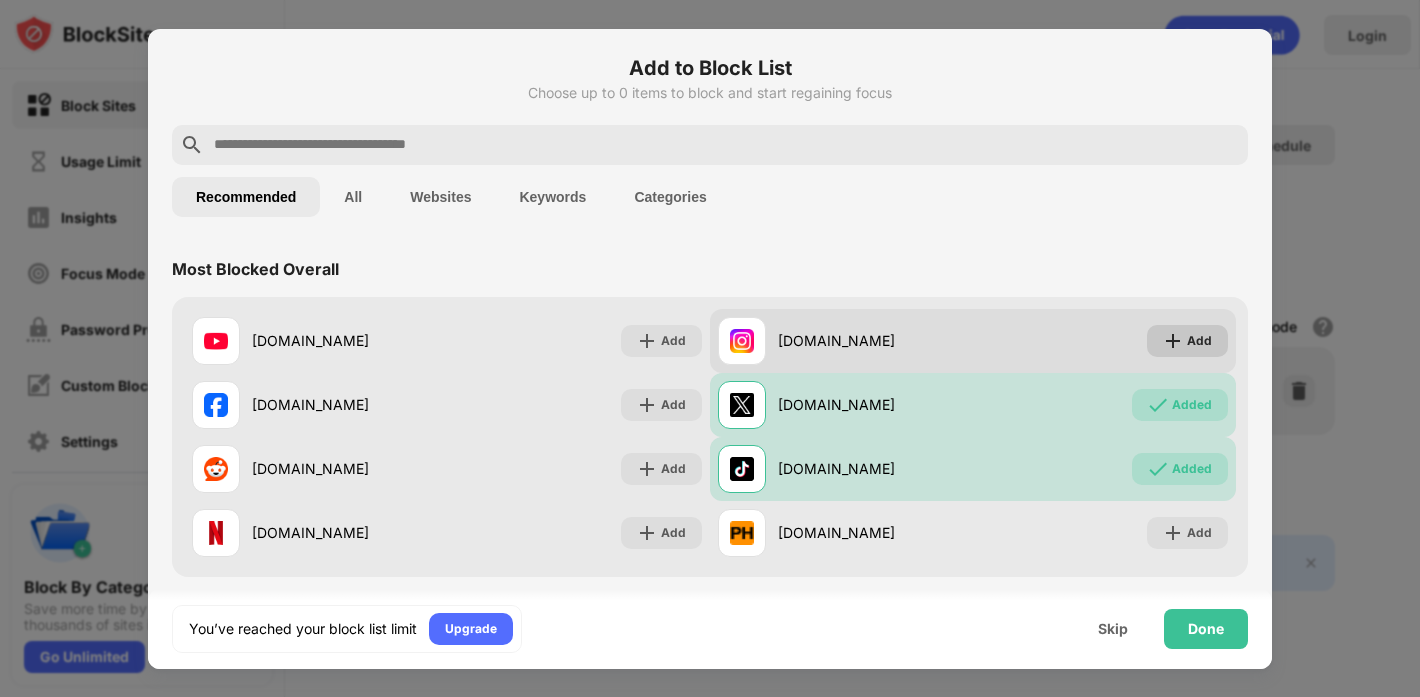 click on "Add" at bounding box center (1187, 341) 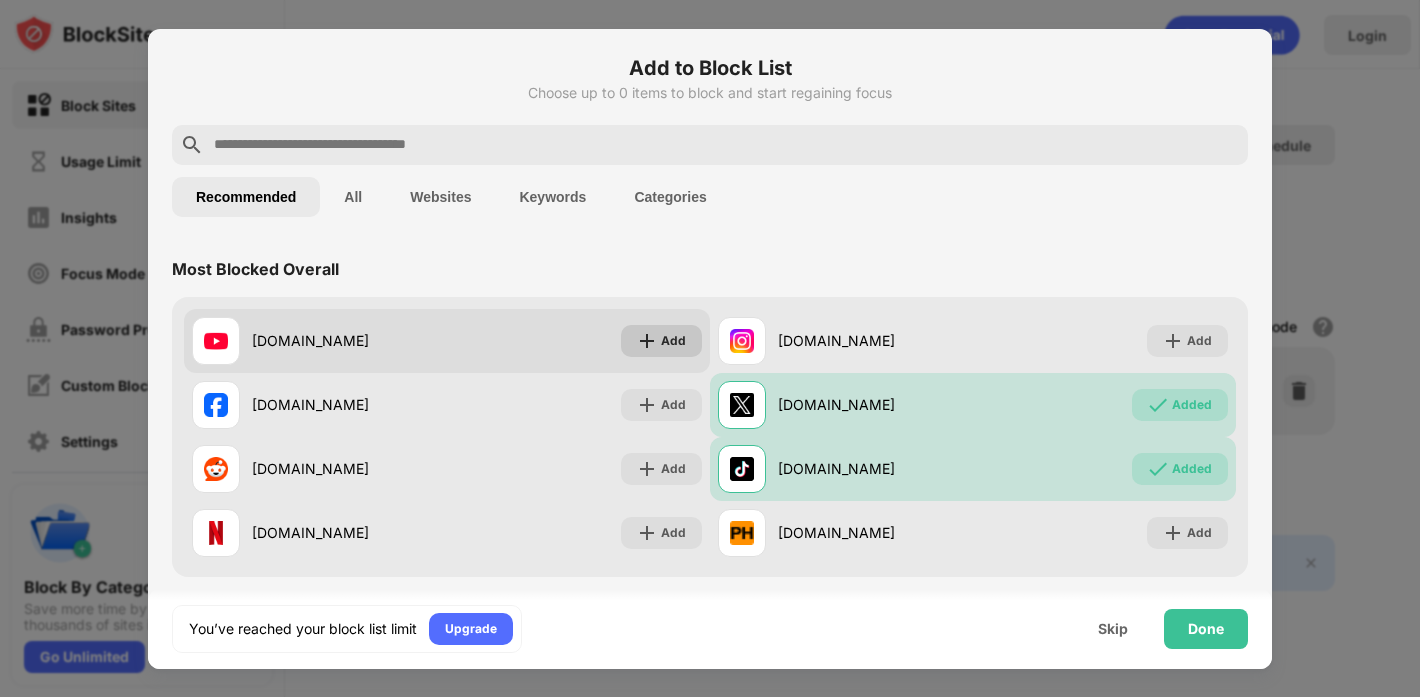 click on "Add" at bounding box center (661, 341) 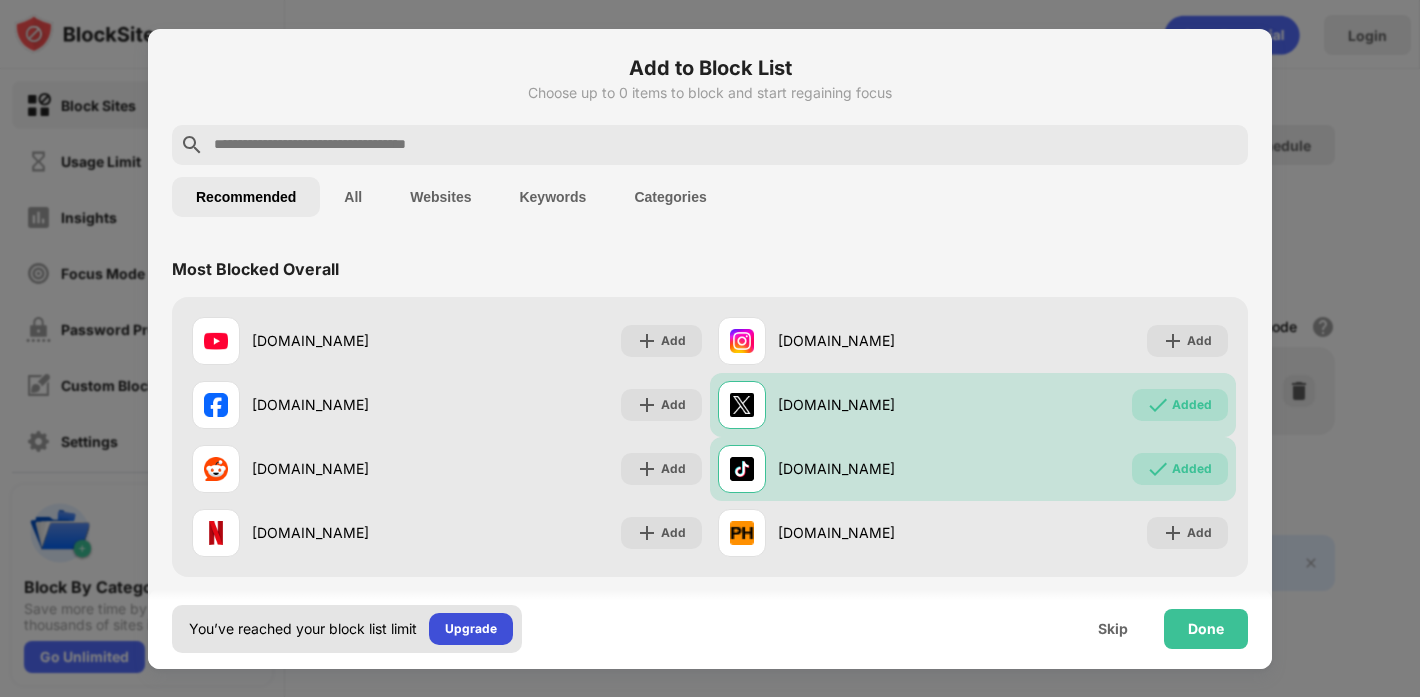 click on "Upgrade" at bounding box center [471, 629] 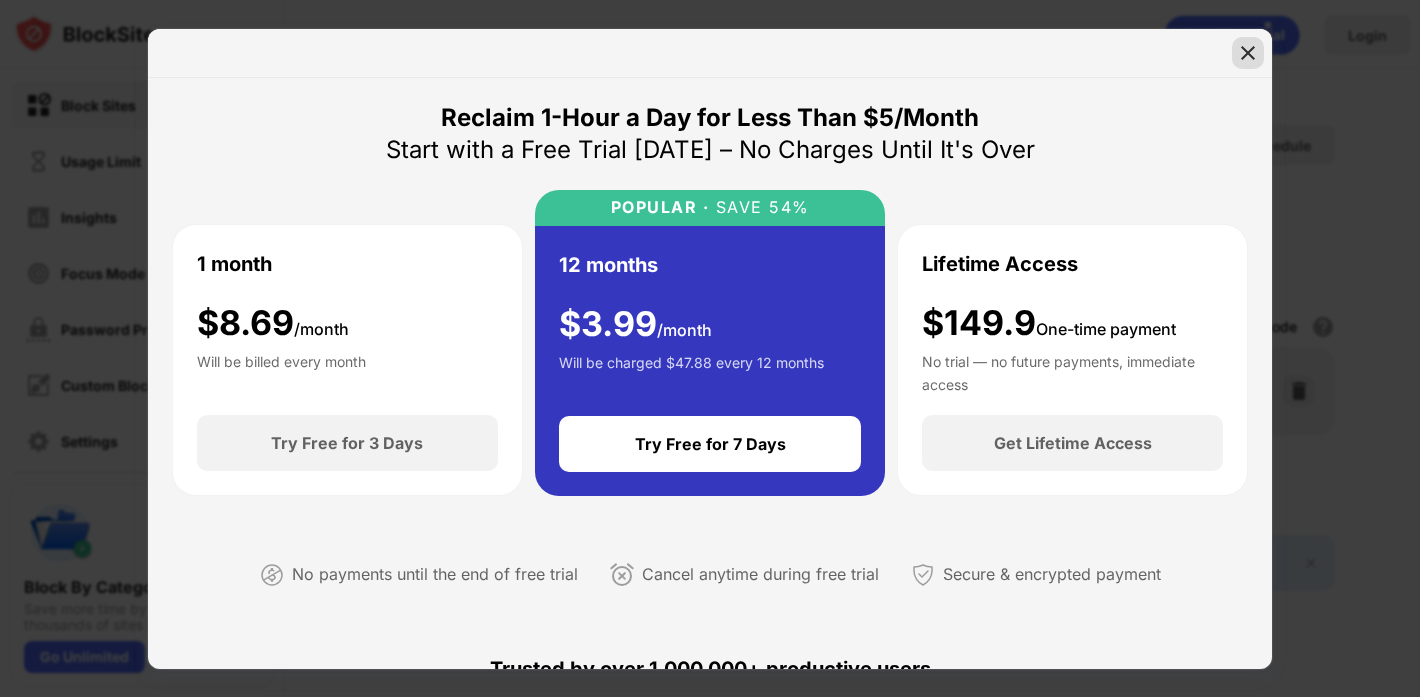 click at bounding box center [1248, 53] 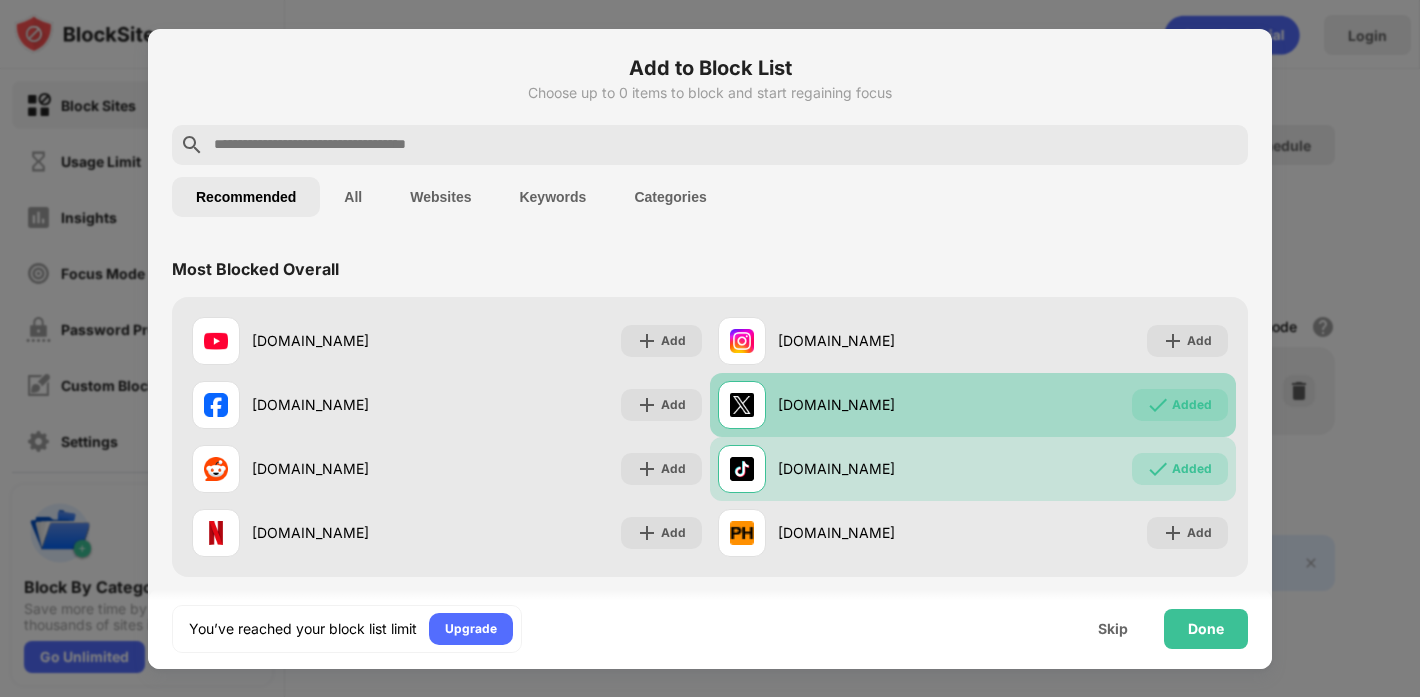 click on "x.com Added" at bounding box center [973, 405] 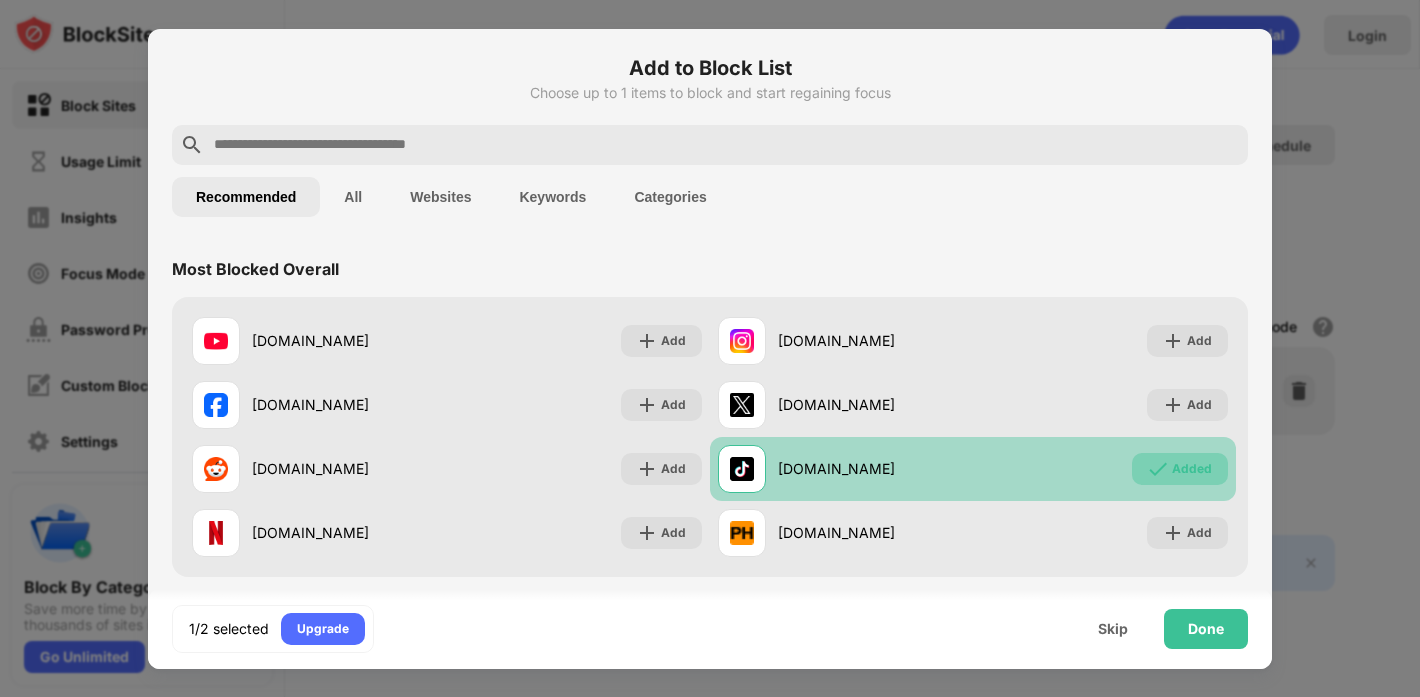 click on "Added" at bounding box center [1192, 469] 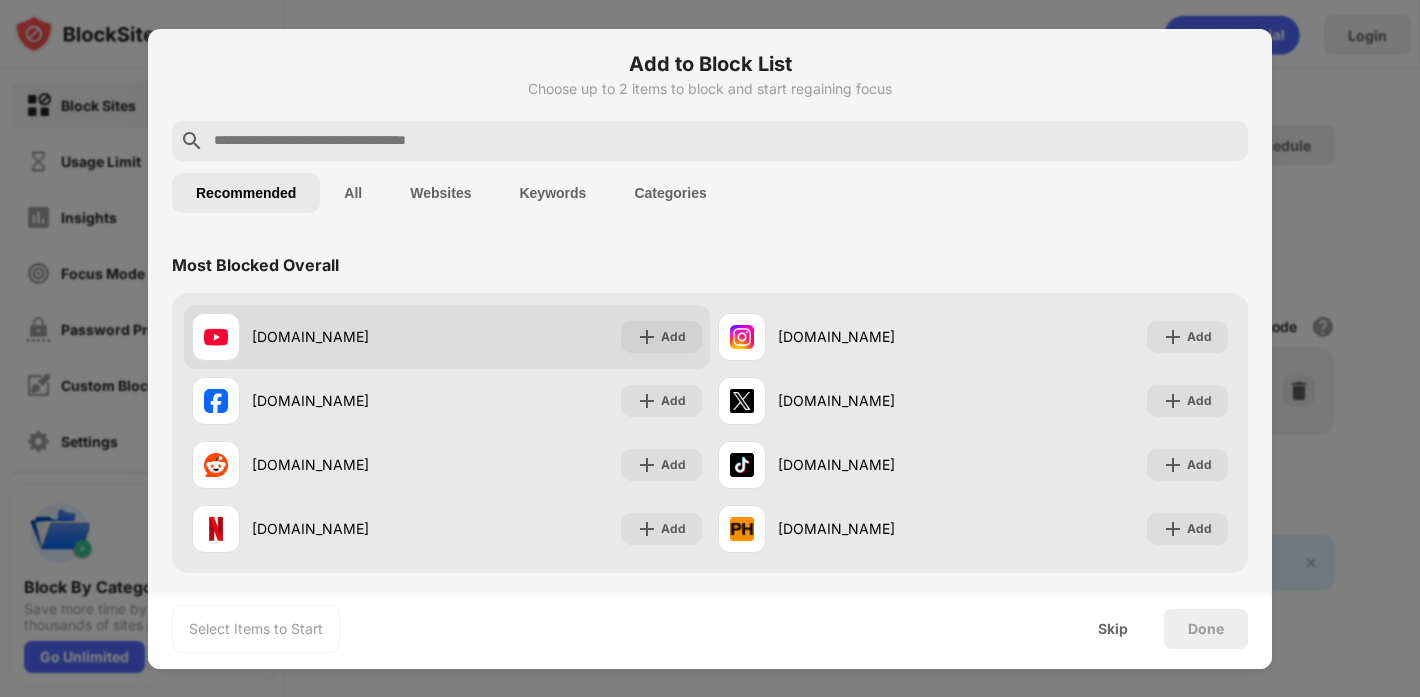 scroll, scrollTop: 0, scrollLeft: 0, axis: both 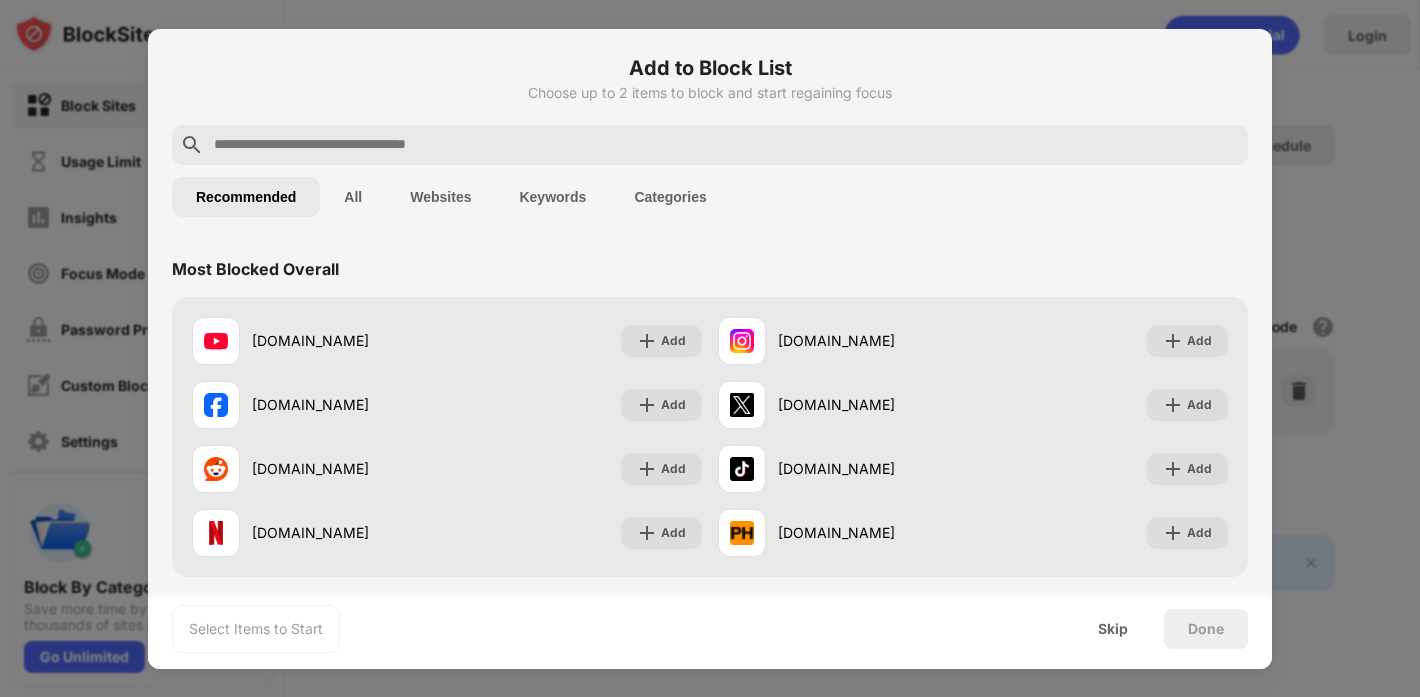 click on "All" at bounding box center [353, 197] 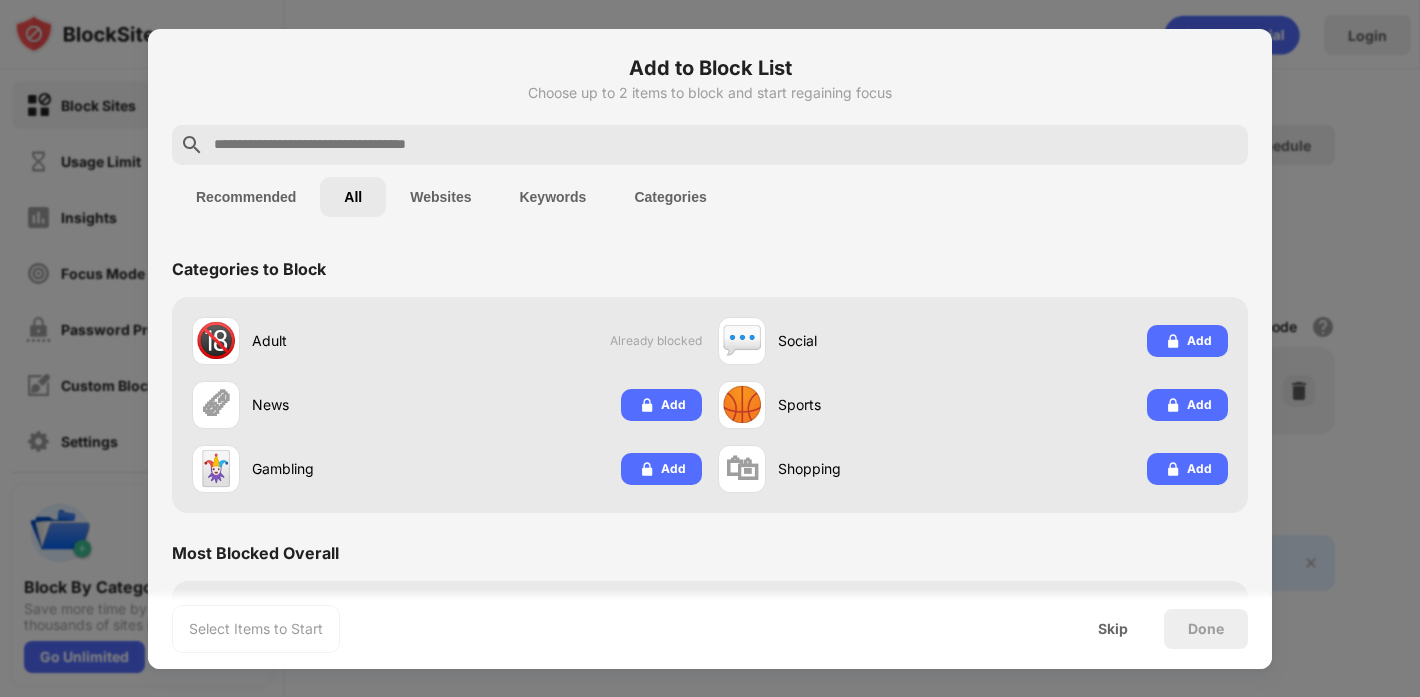 click on "Websites" at bounding box center [440, 197] 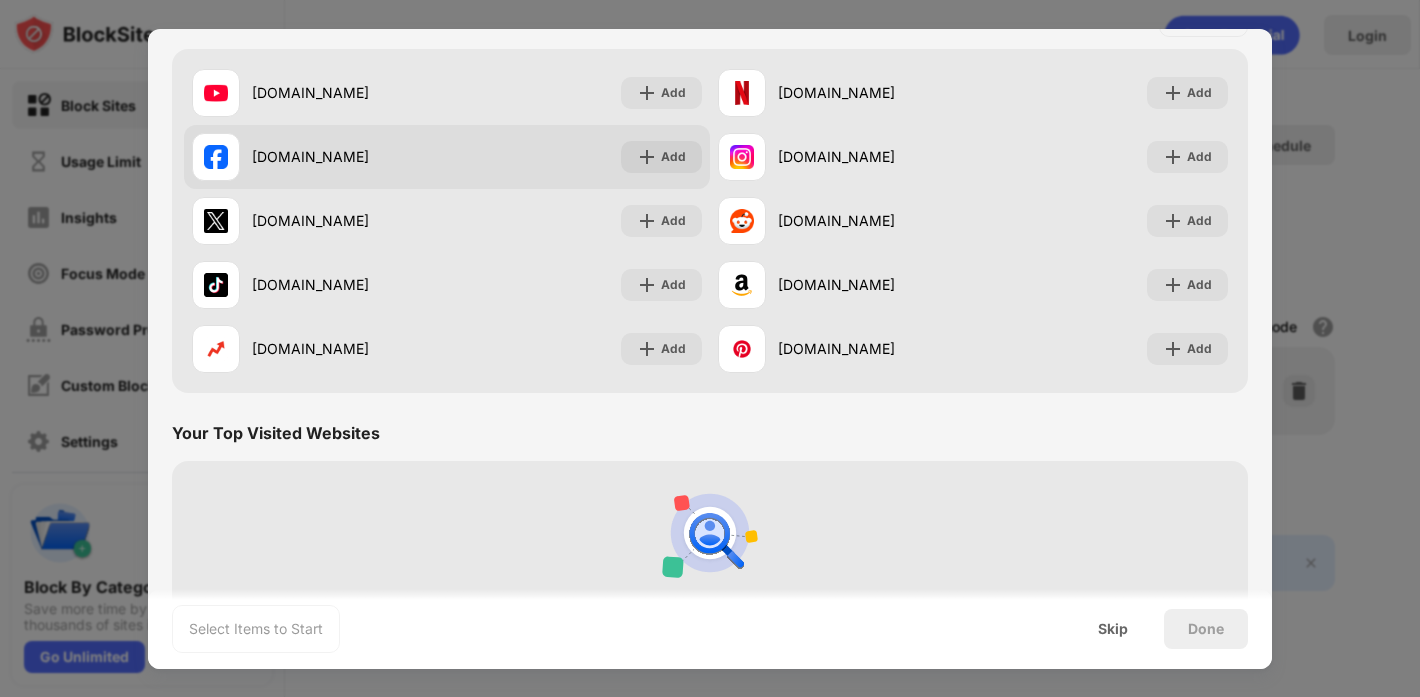 scroll, scrollTop: 0, scrollLeft: 0, axis: both 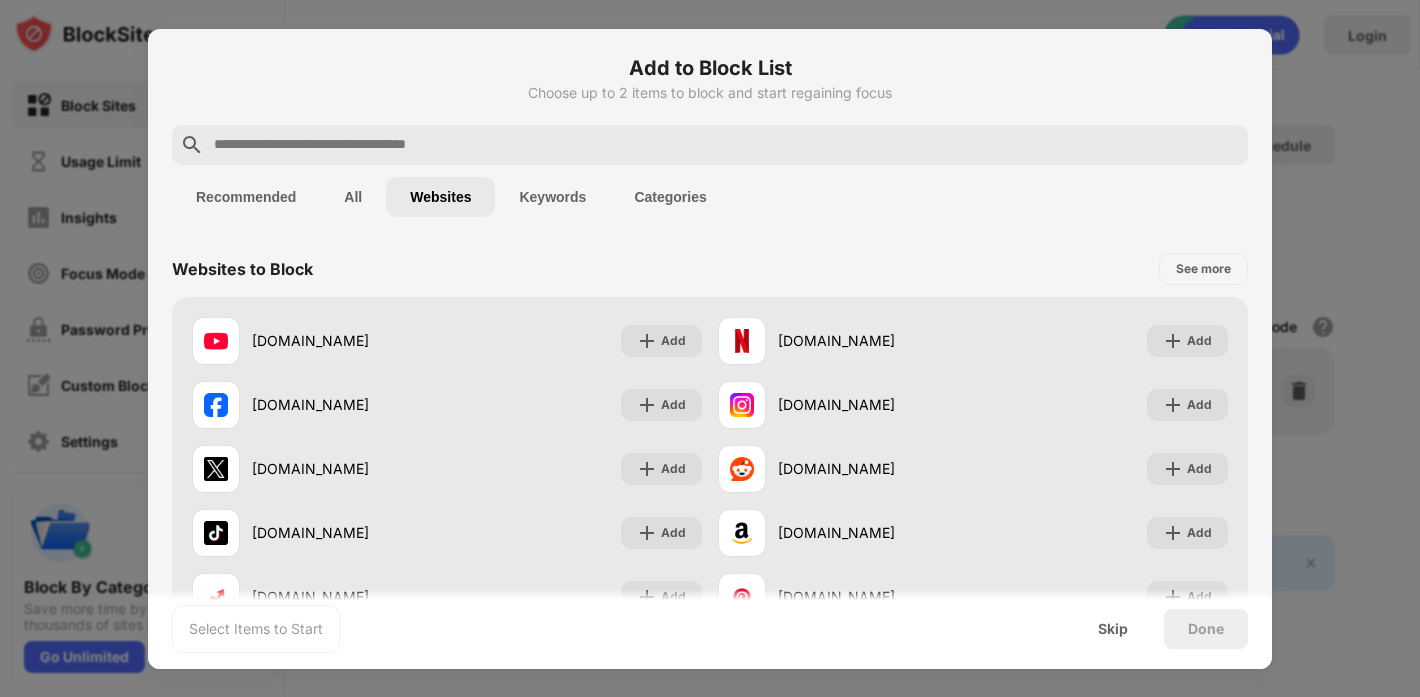click at bounding box center (710, 348) 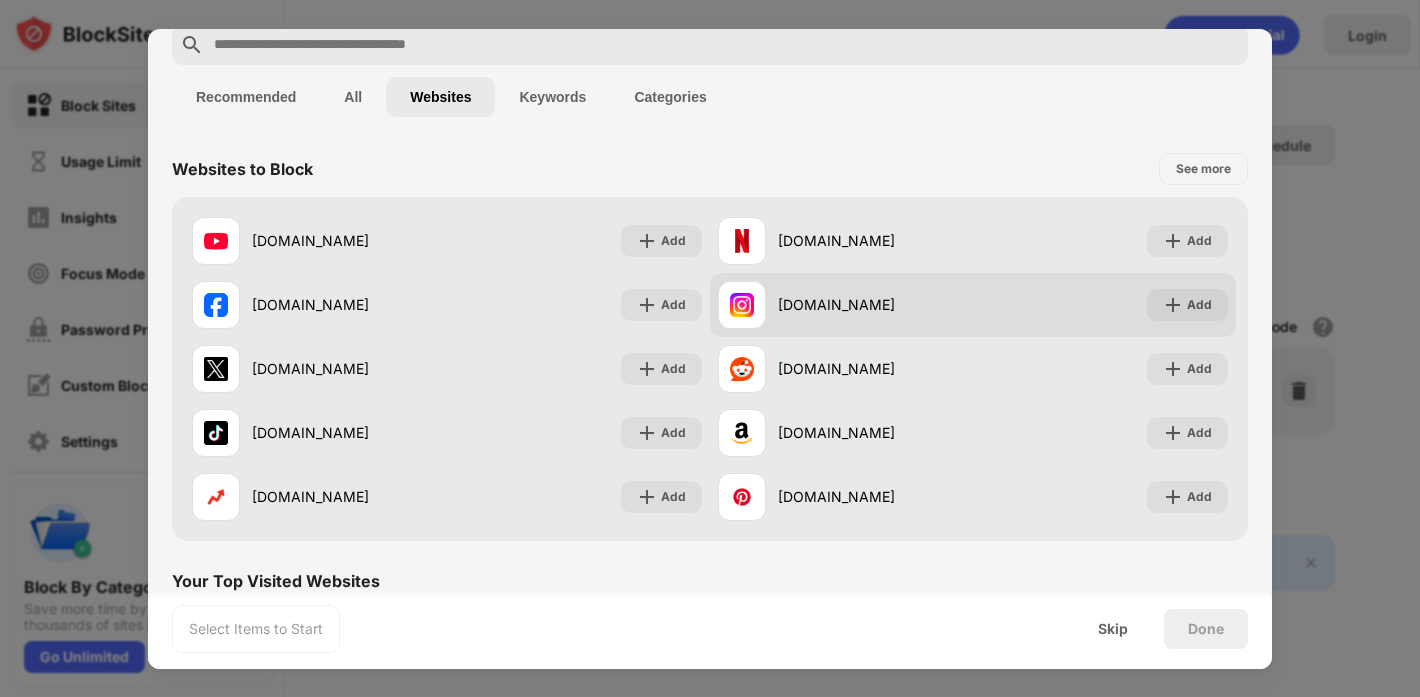 scroll, scrollTop: 0, scrollLeft: 0, axis: both 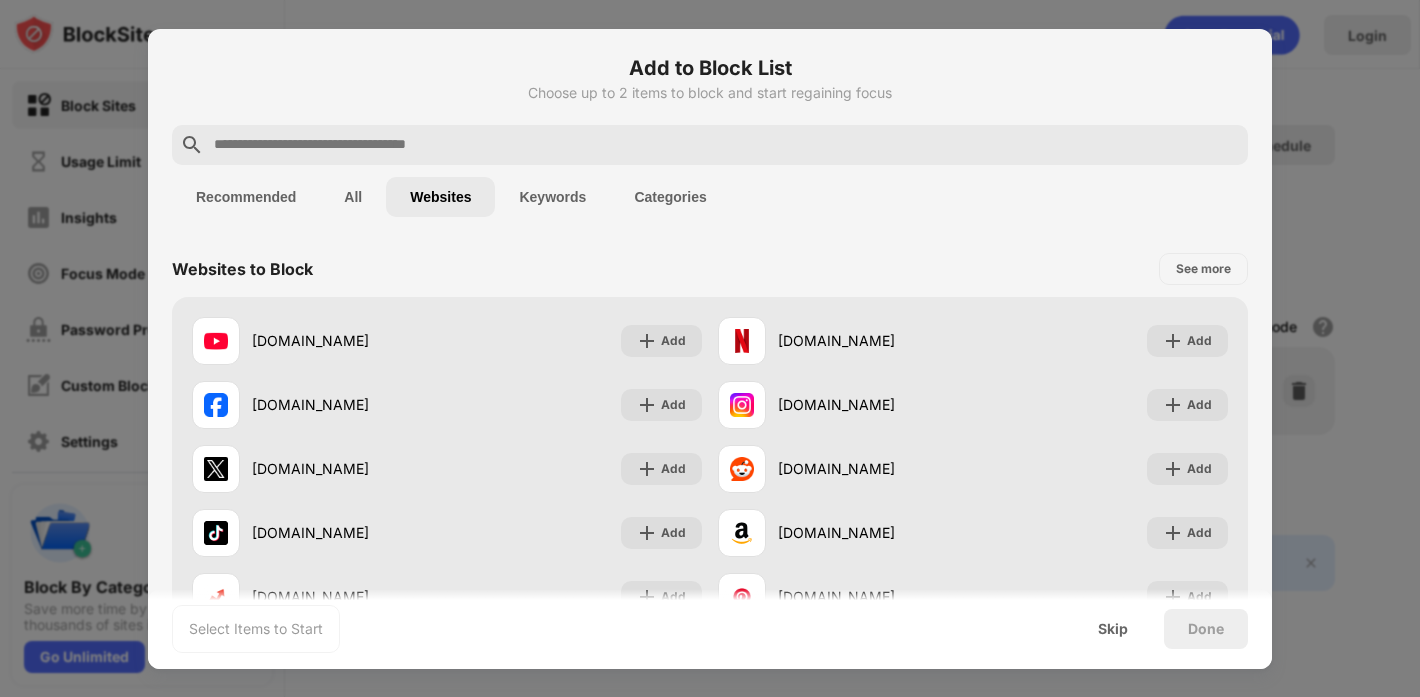 click at bounding box center (726, 145) 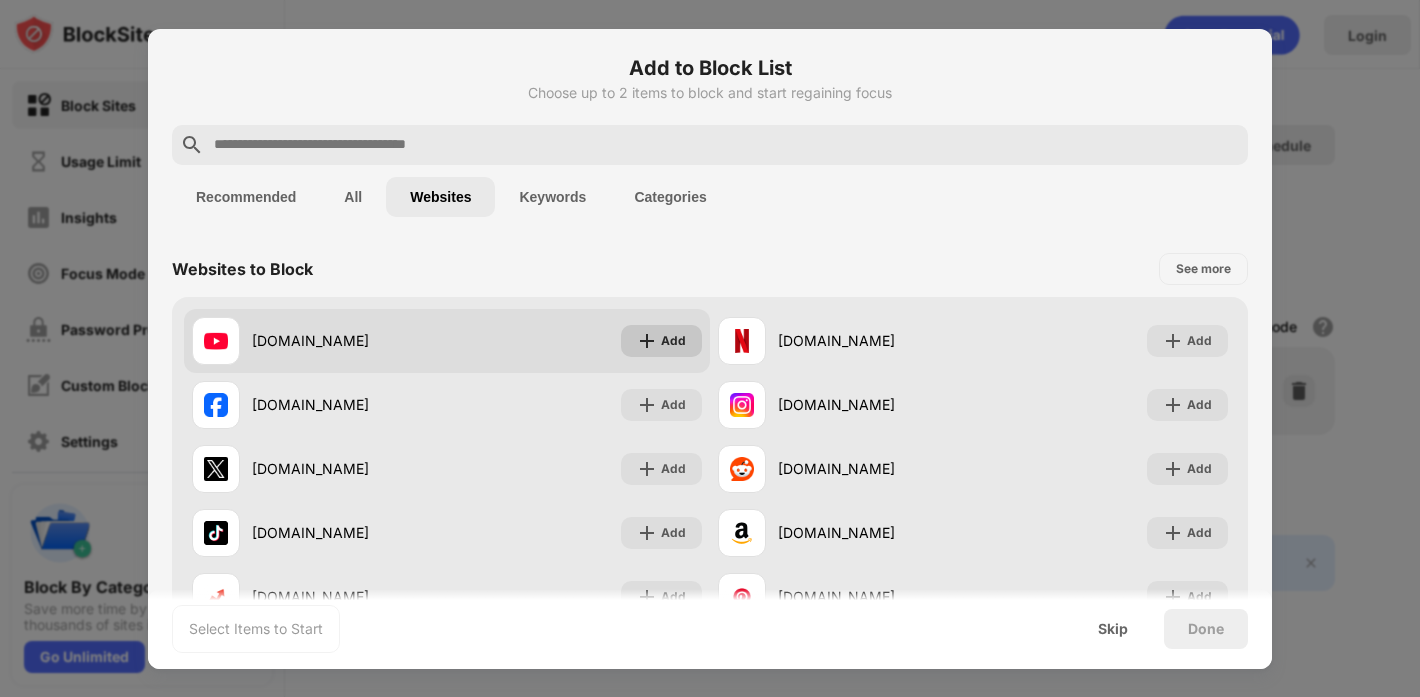 click on "Add" at bounding box center (661, 341) 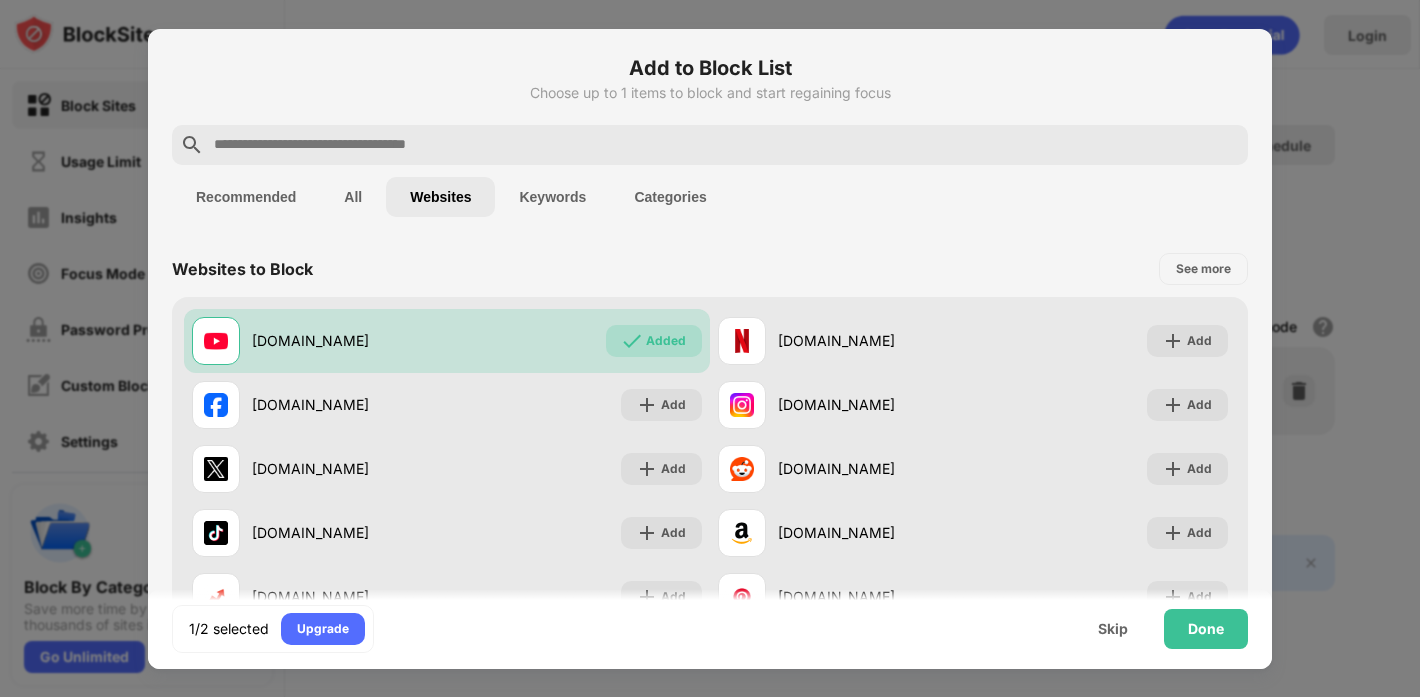 click at bounding box center (726, 145) 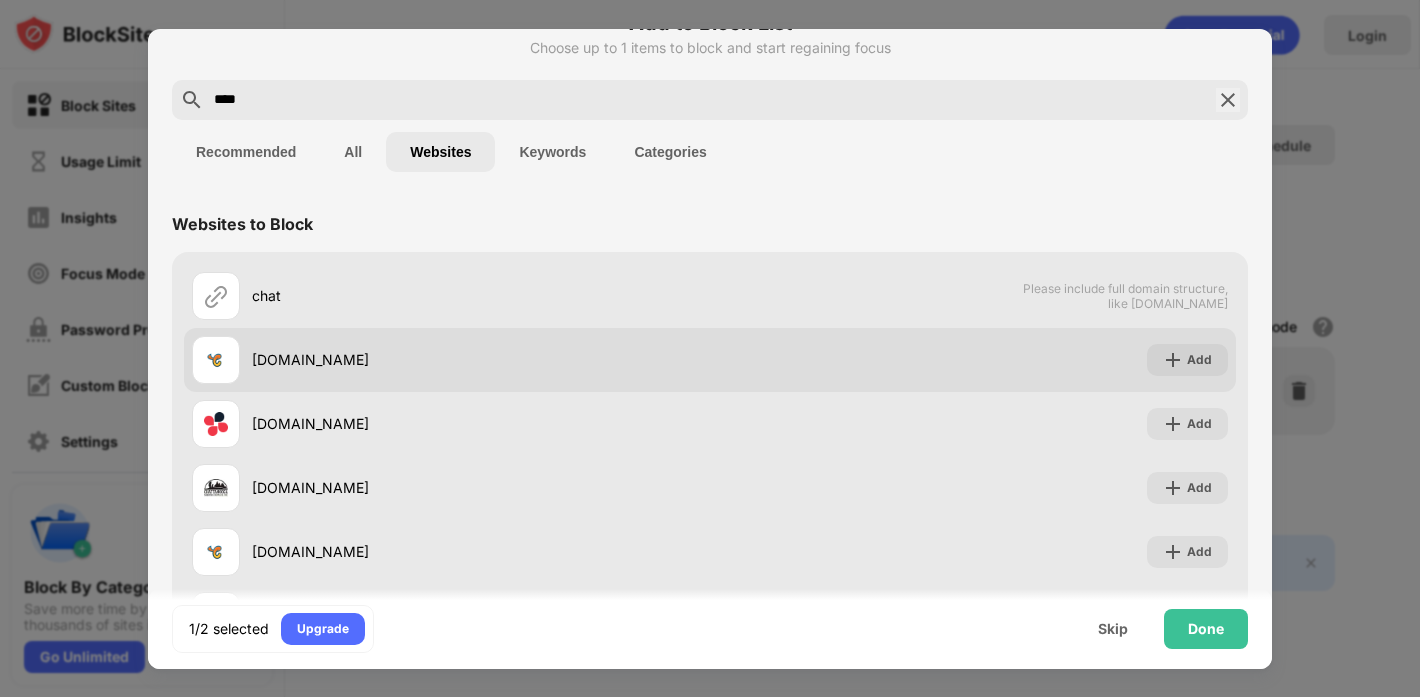 scroll, scrollTop: 0, scrollLeft: 0, axis: both 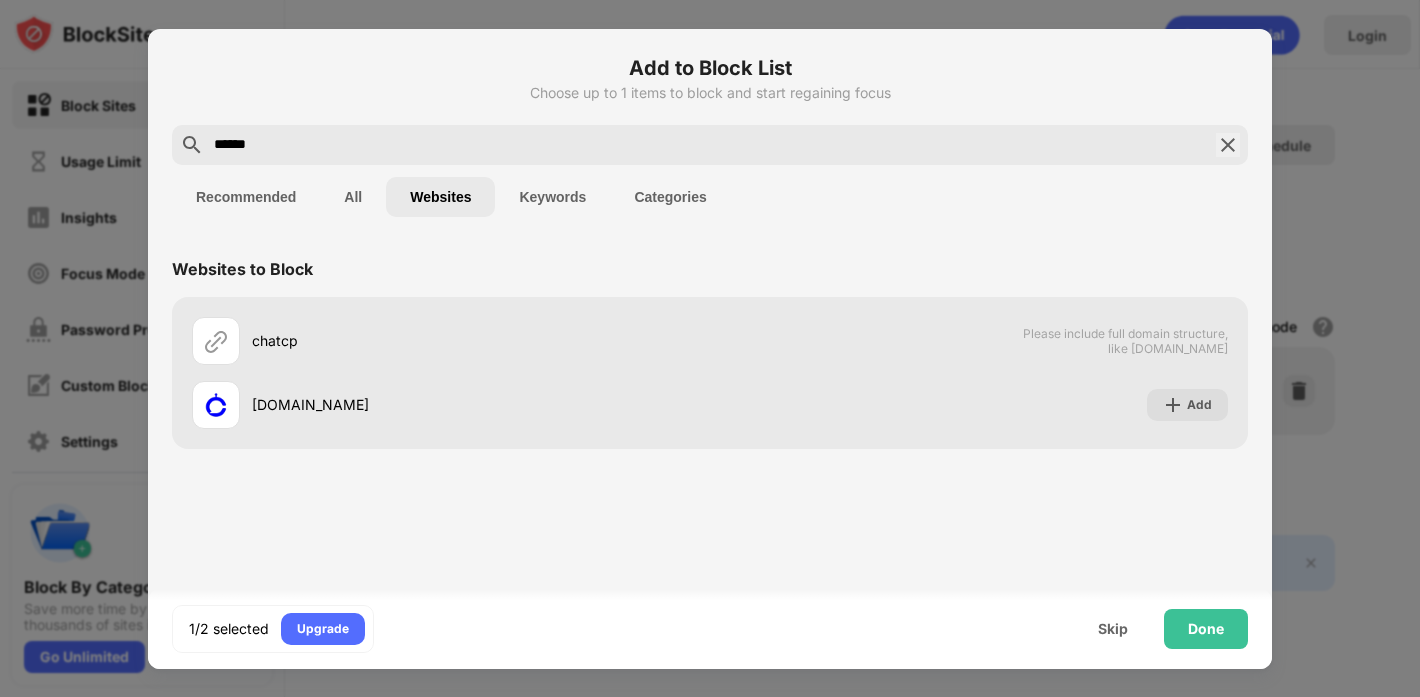 click on "******" at bounding box center [710, 145] 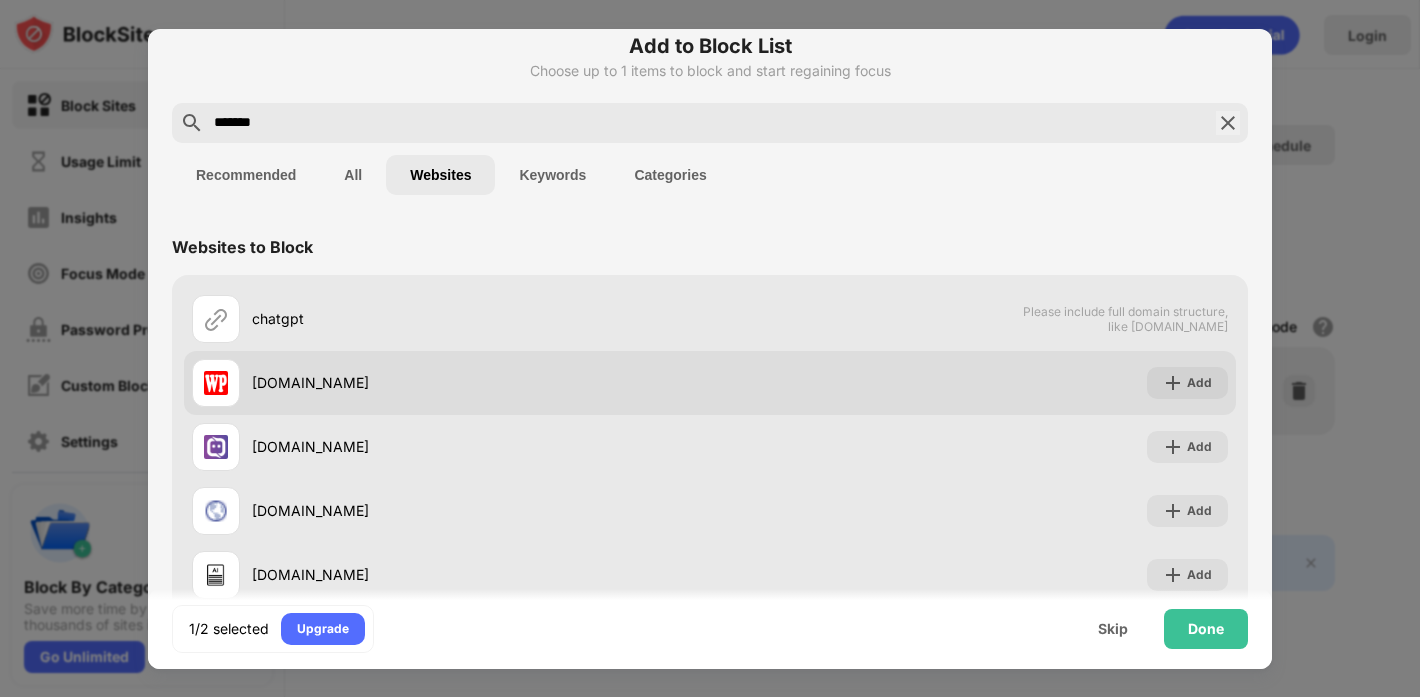 scroll, scrollTop: 0, scrollLeft: 0, axis: both 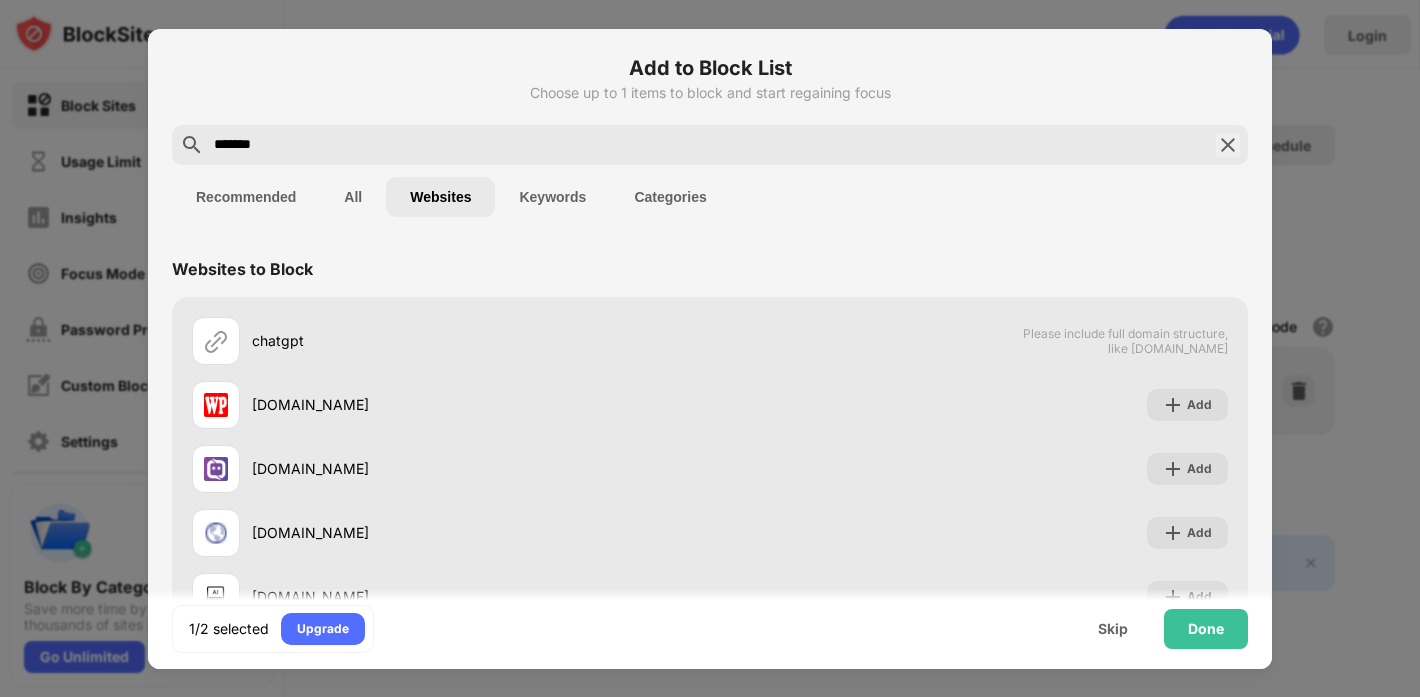 click on "Keywords" at bounding box center [552, 197] 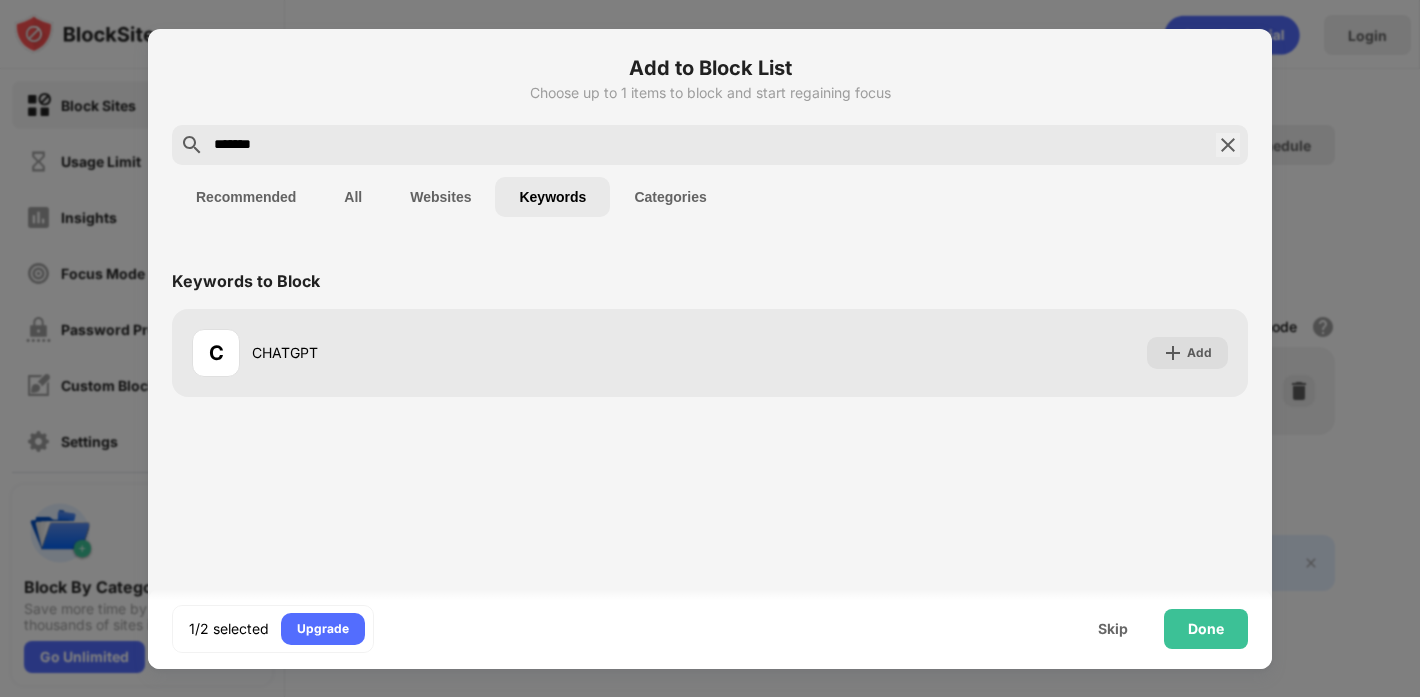 click on "Recommended" at bounding box center [246, 197] 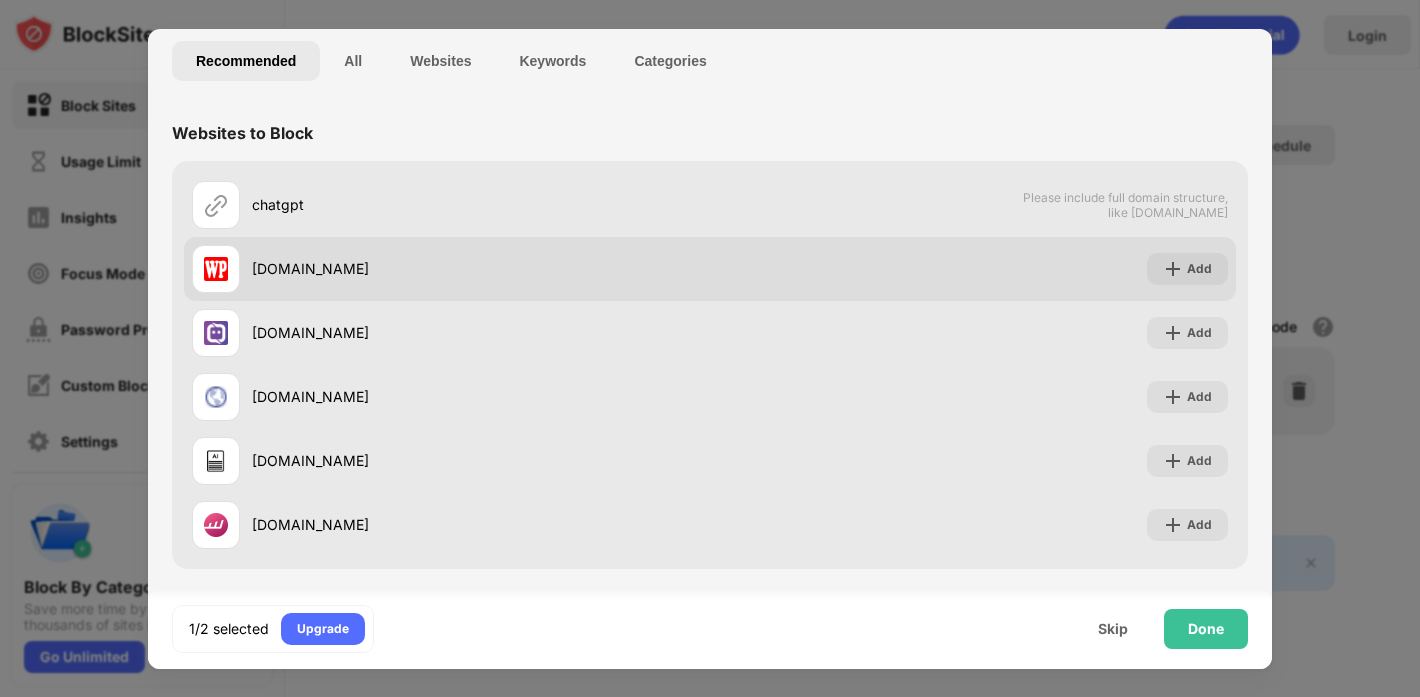scroll, scrollTop: 134, scrollLeft: 0, axis: vertical 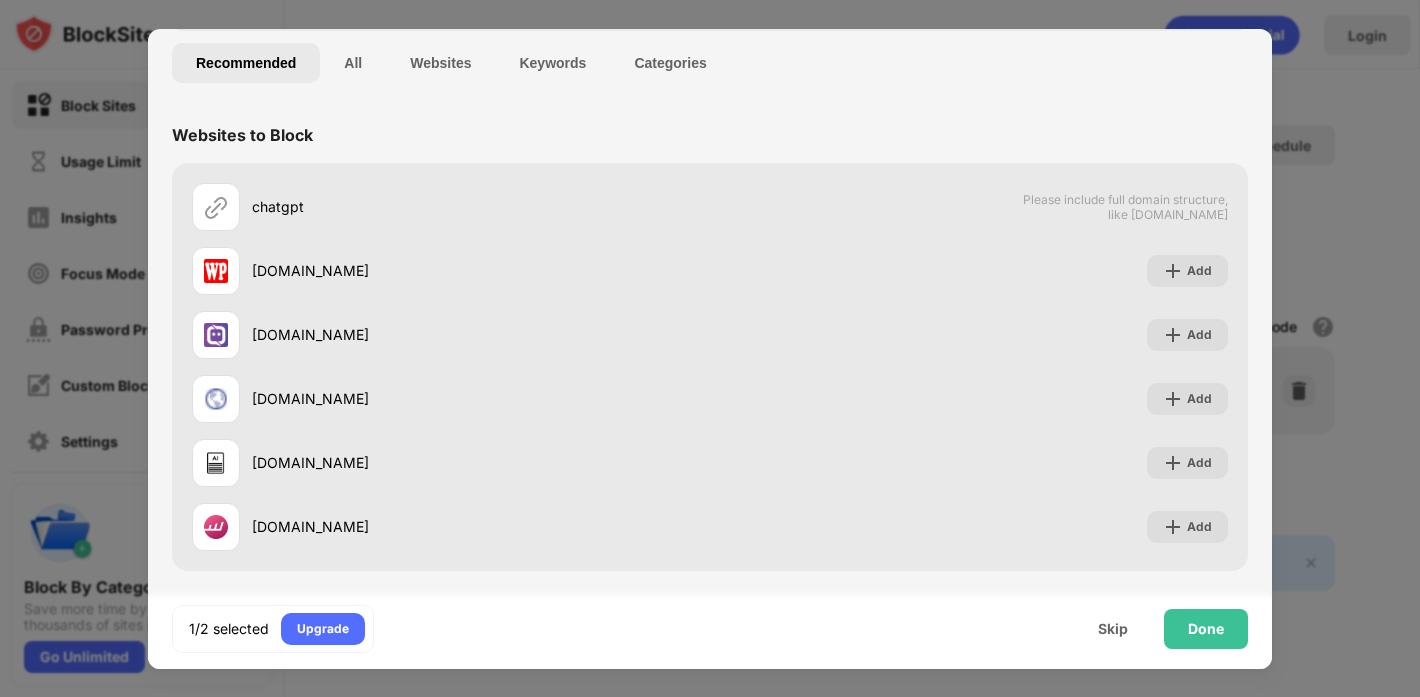 click on "All" at bounding box center (353, 63) 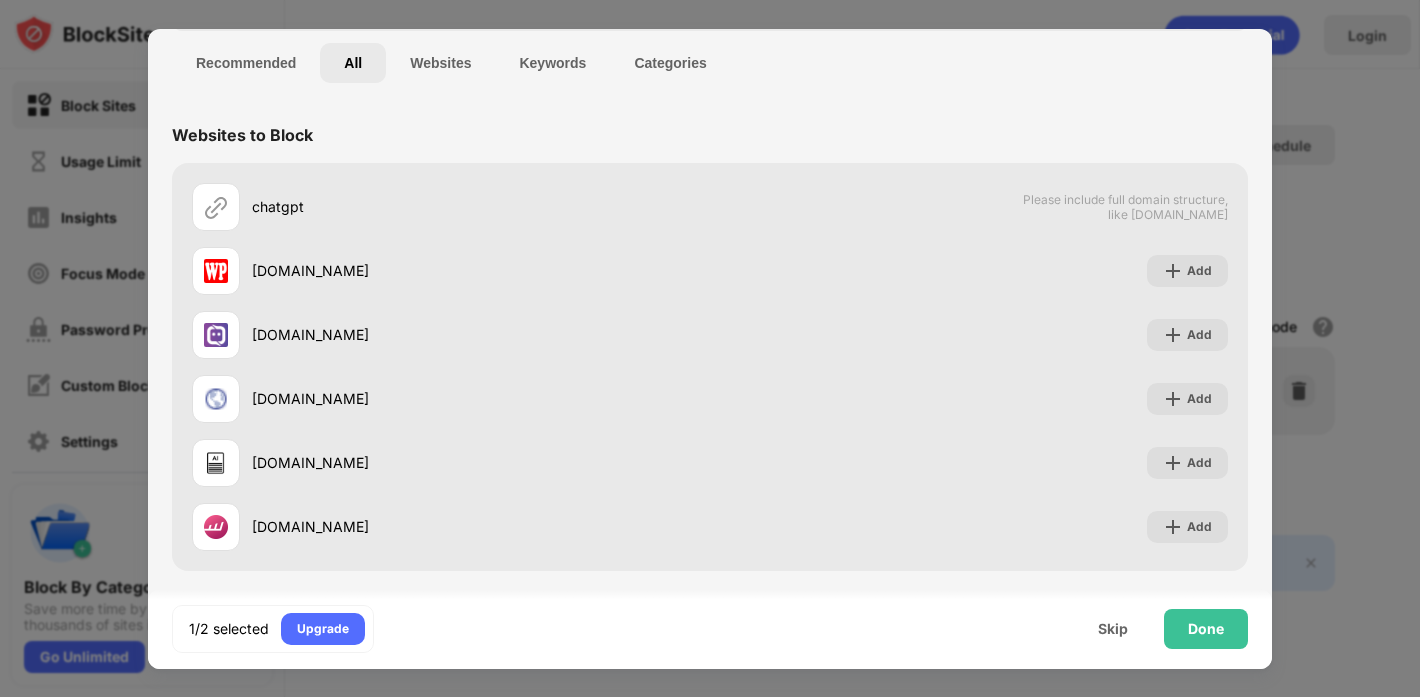 click on "Websites" at bounding box center (440, 63) 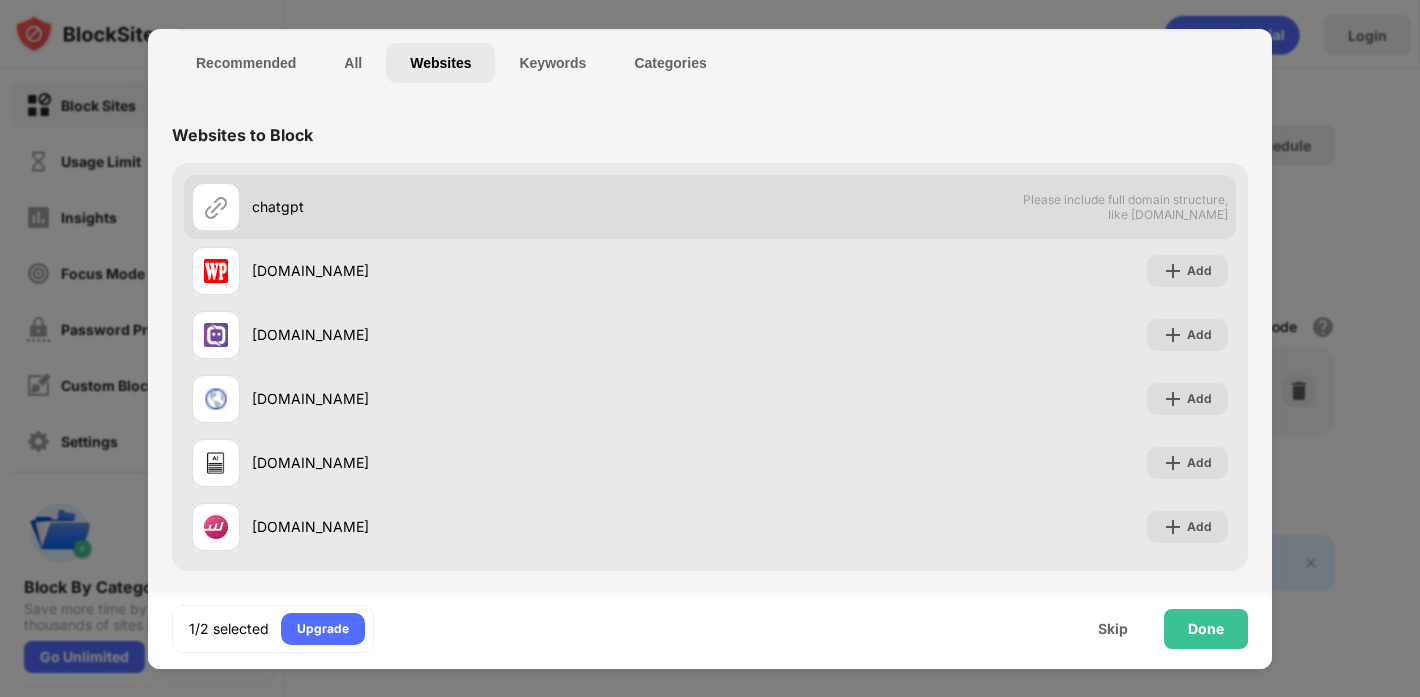 click on "Please include full domain structure, like domain.com" at bounding box center [1125, 207] 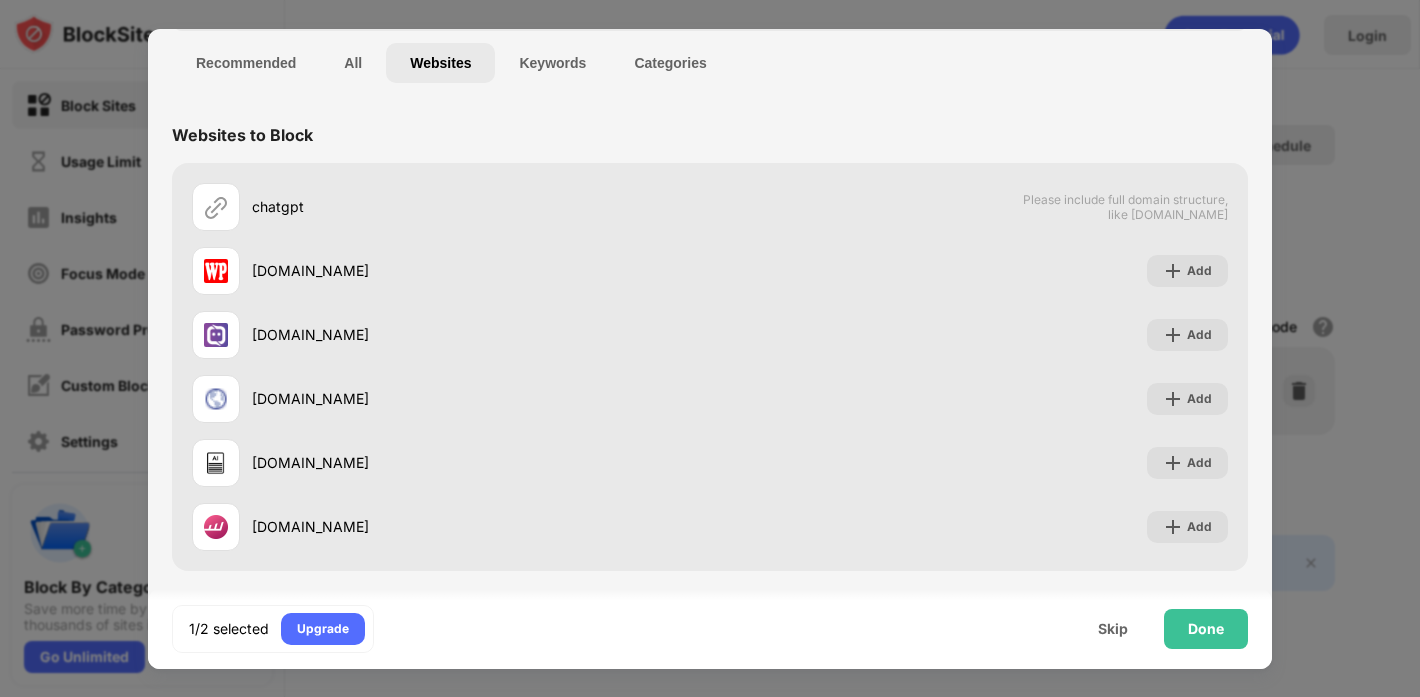 click on "Websites" at bounding box center [440, 63] 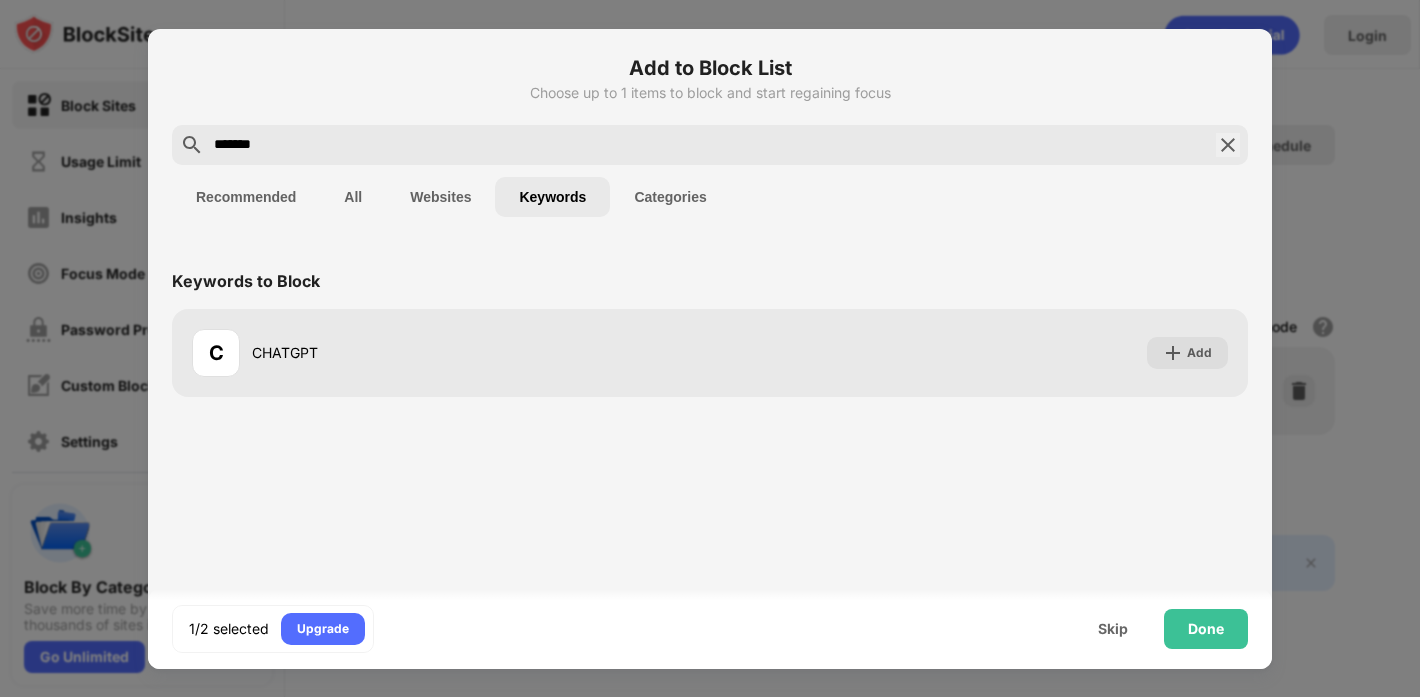 click on "Websites" at bounding box center (440, 197) 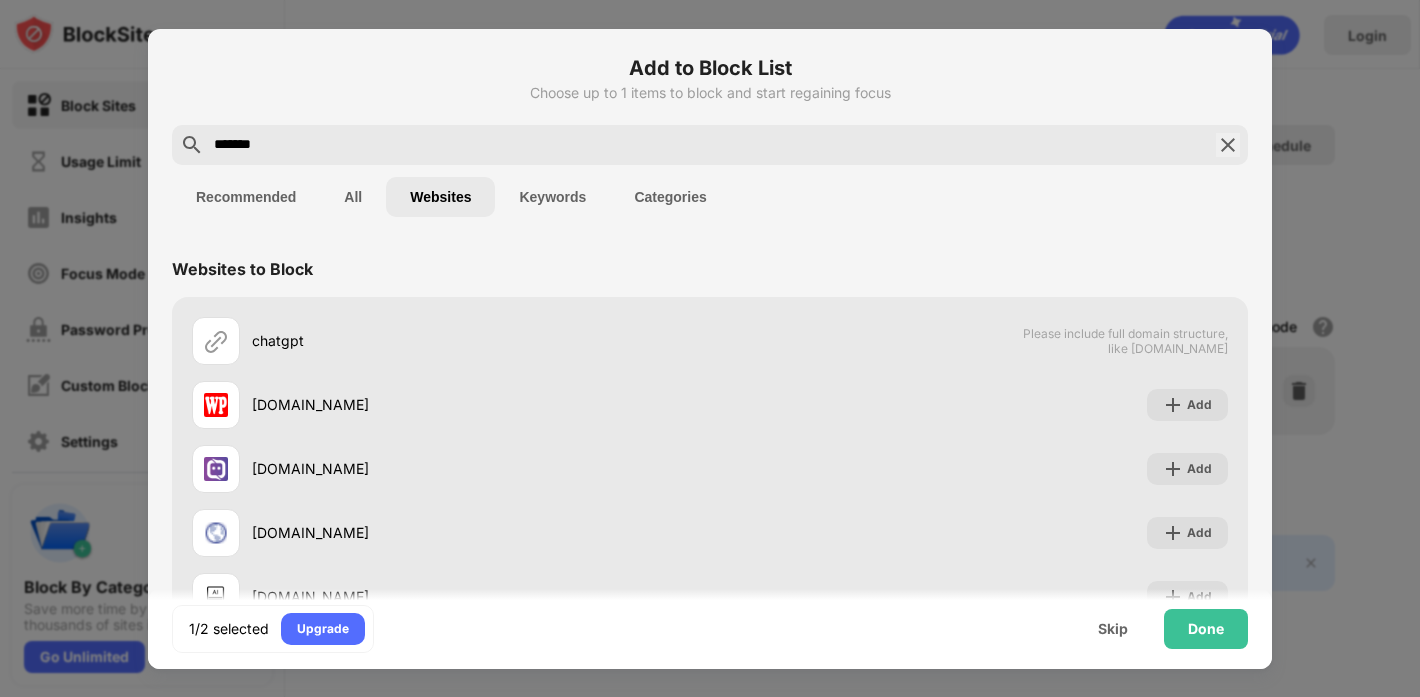scroll, scrollTop: 136, scrollLeft: 0, axis: vertical 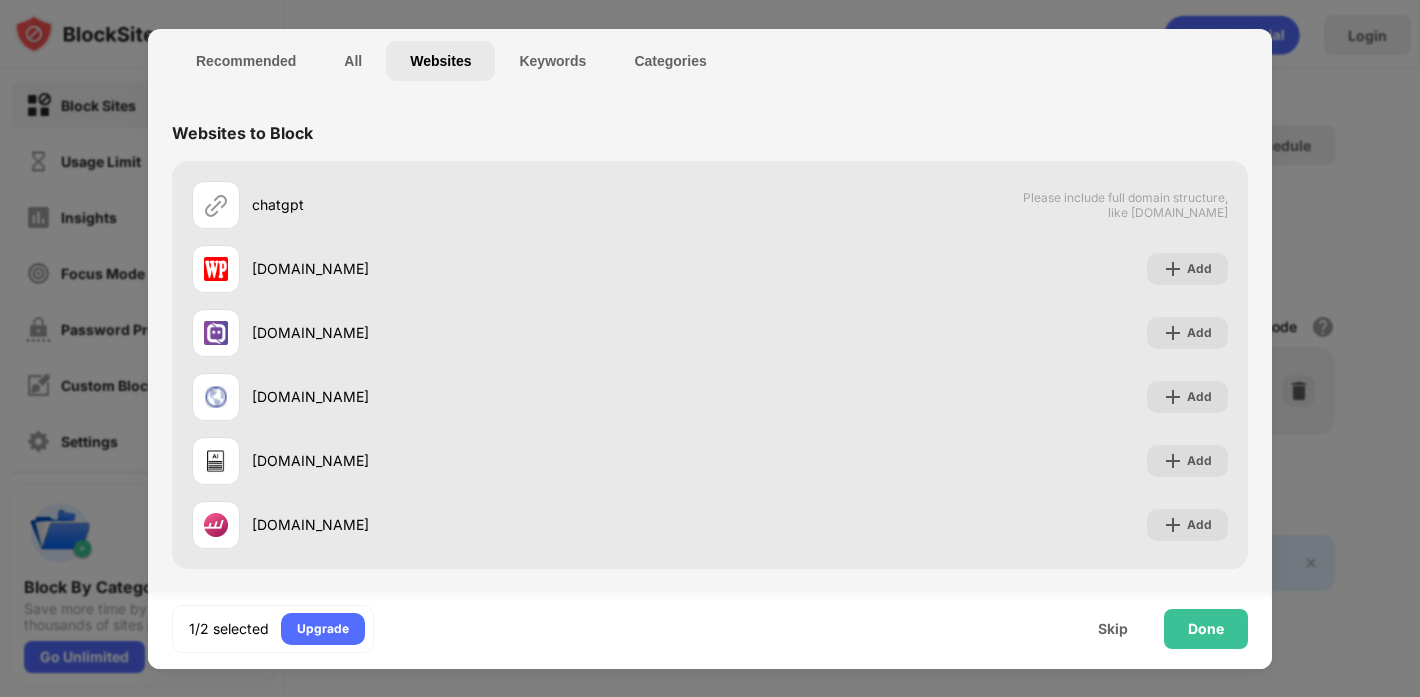 click on "All" at bounding box center (353, 61) 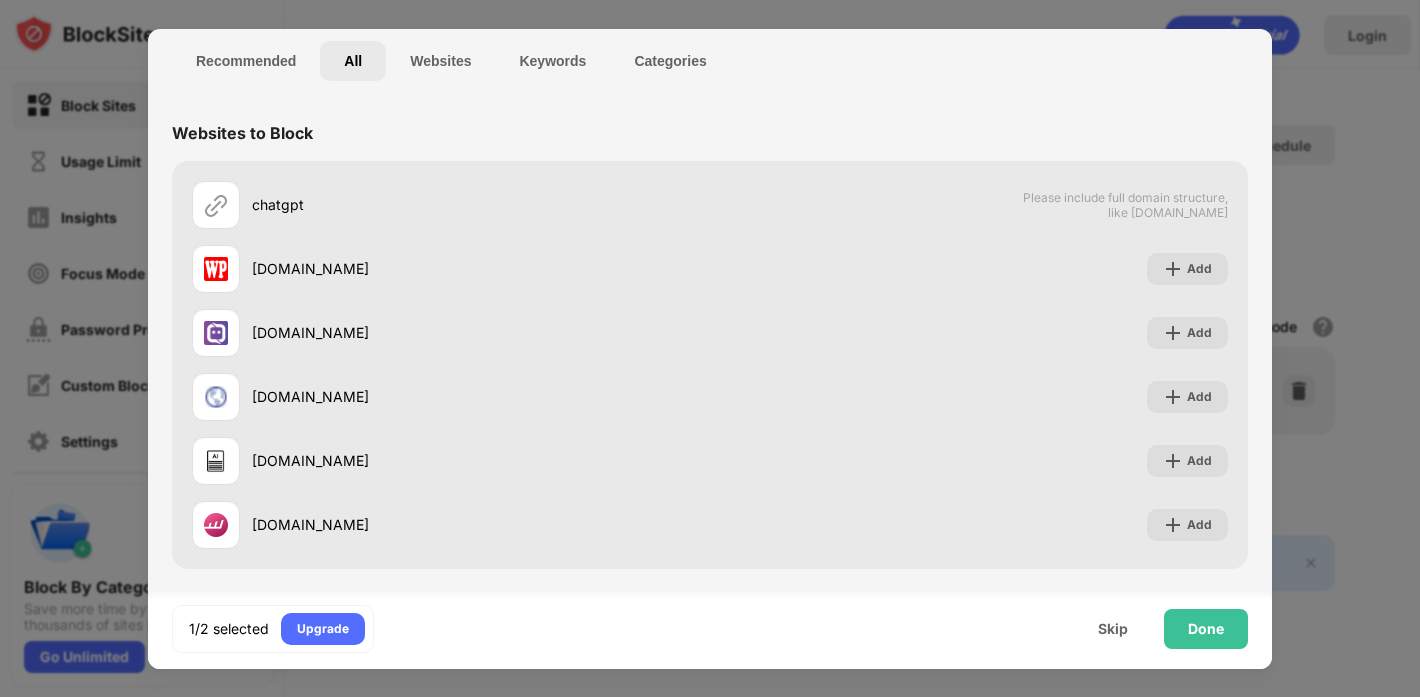 click on "Recommended" at bounding box center [246, 61] 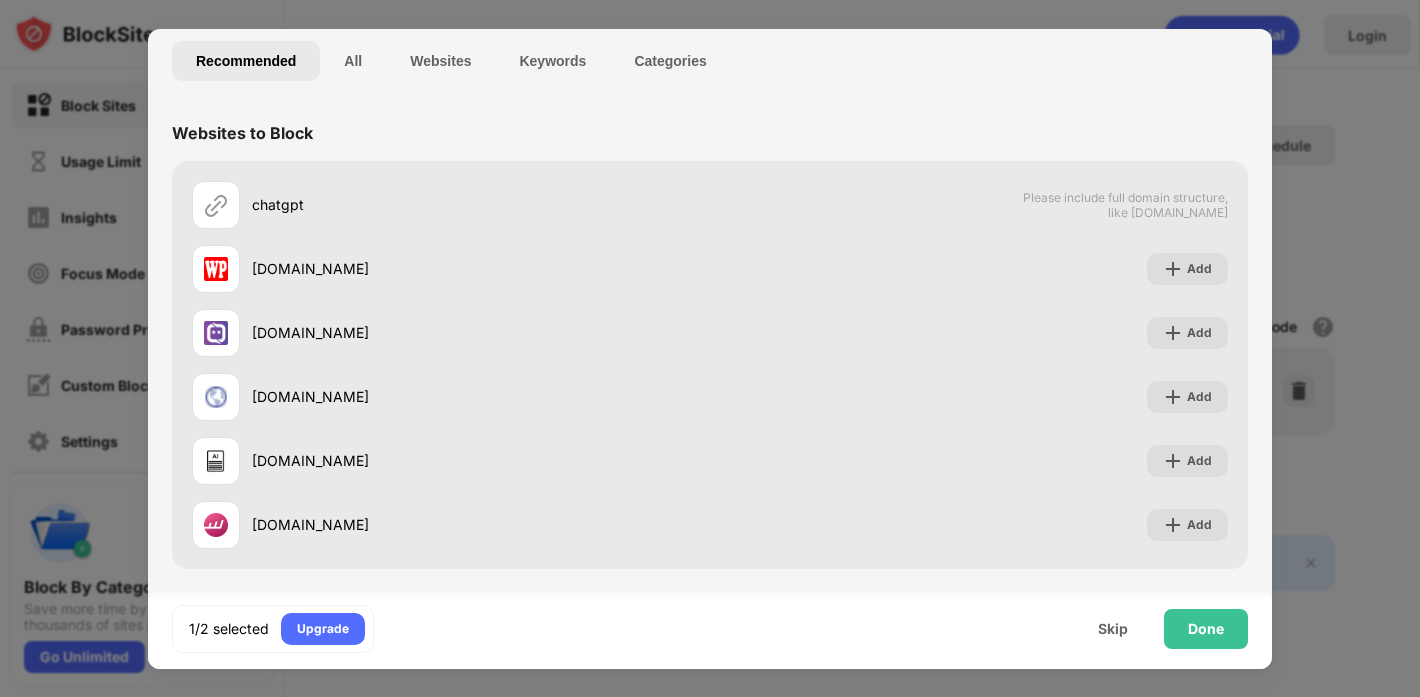 click on "All" at bounding box center [353, 61] 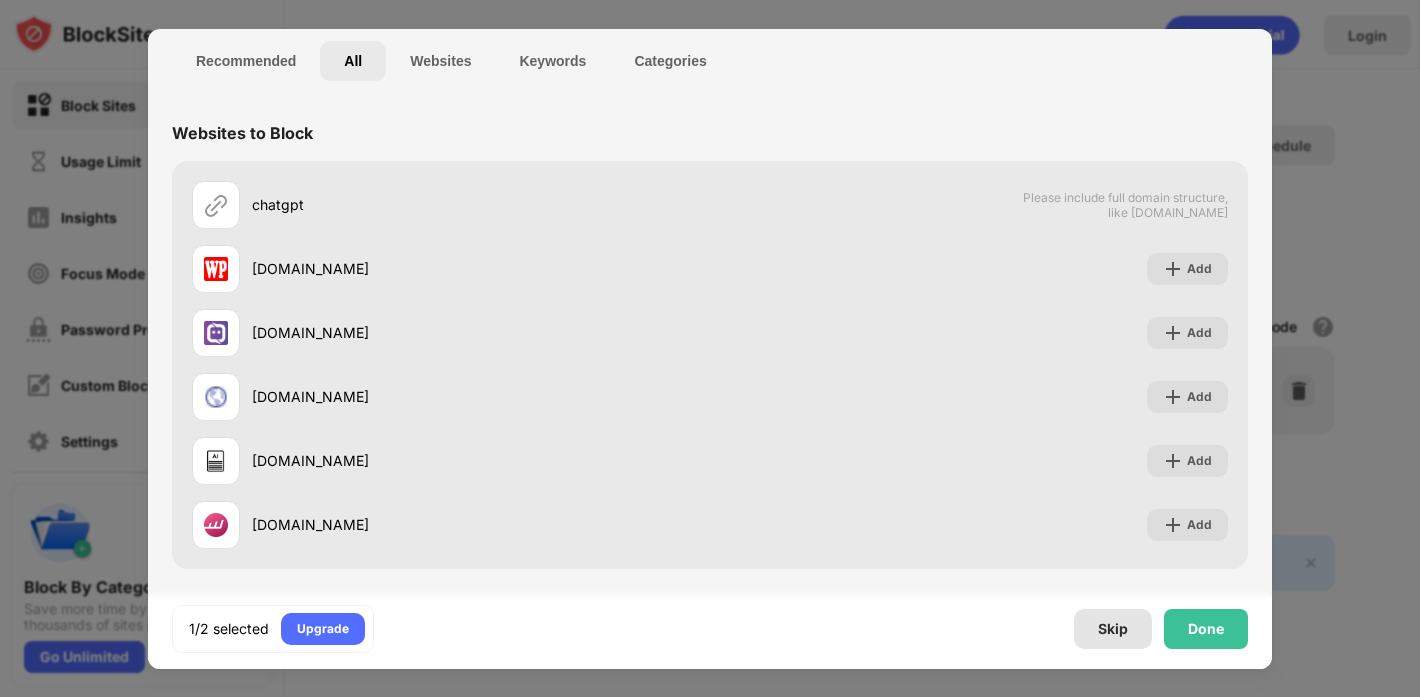 click on "Skip" at bounding box center [1113, 629] 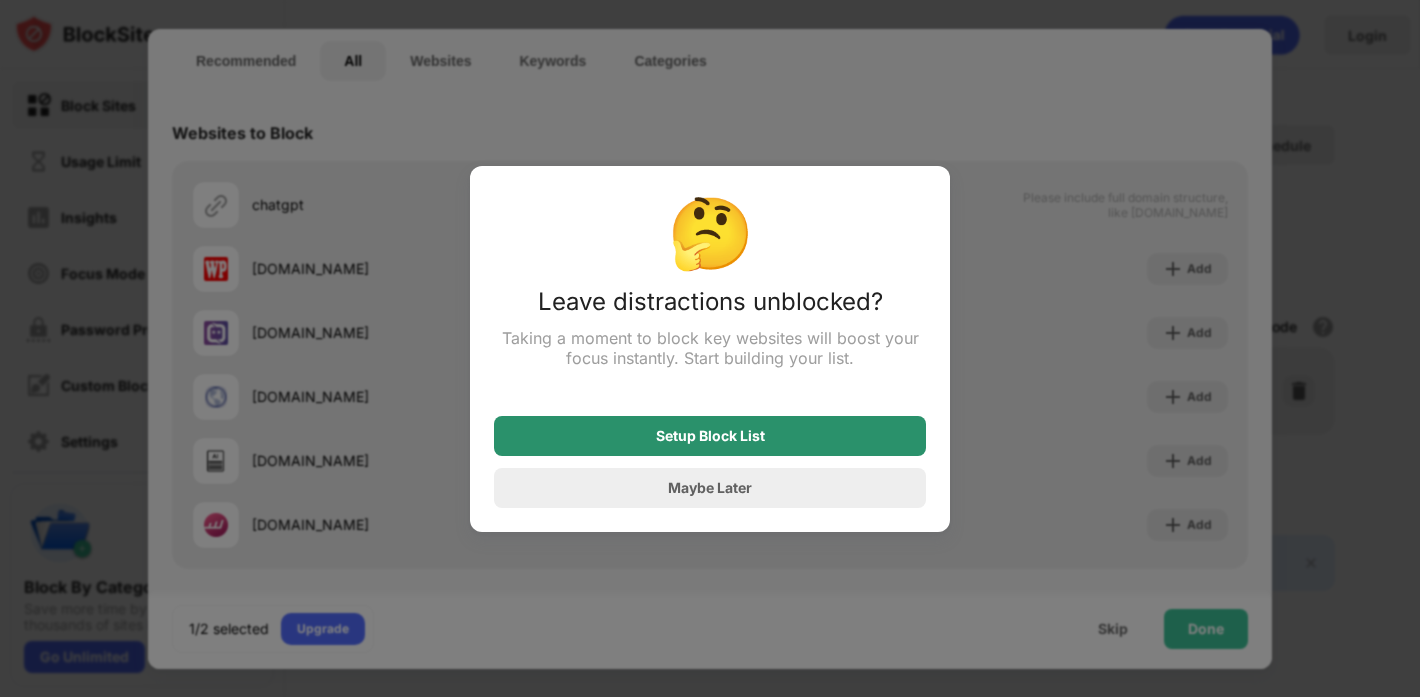 click on "Setup Block List" at bounding box center [710, 436] 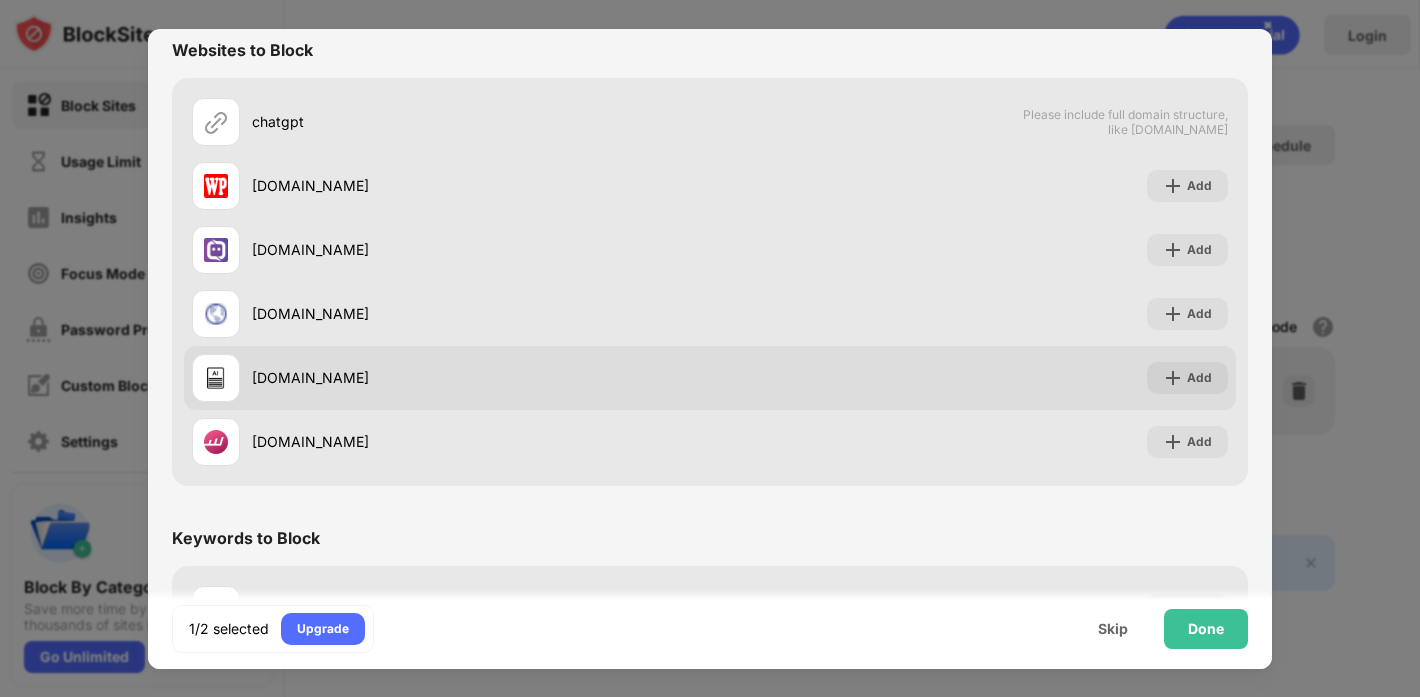 scroll, scrollTop: 693, scrollLeft: 0, axis: vertical 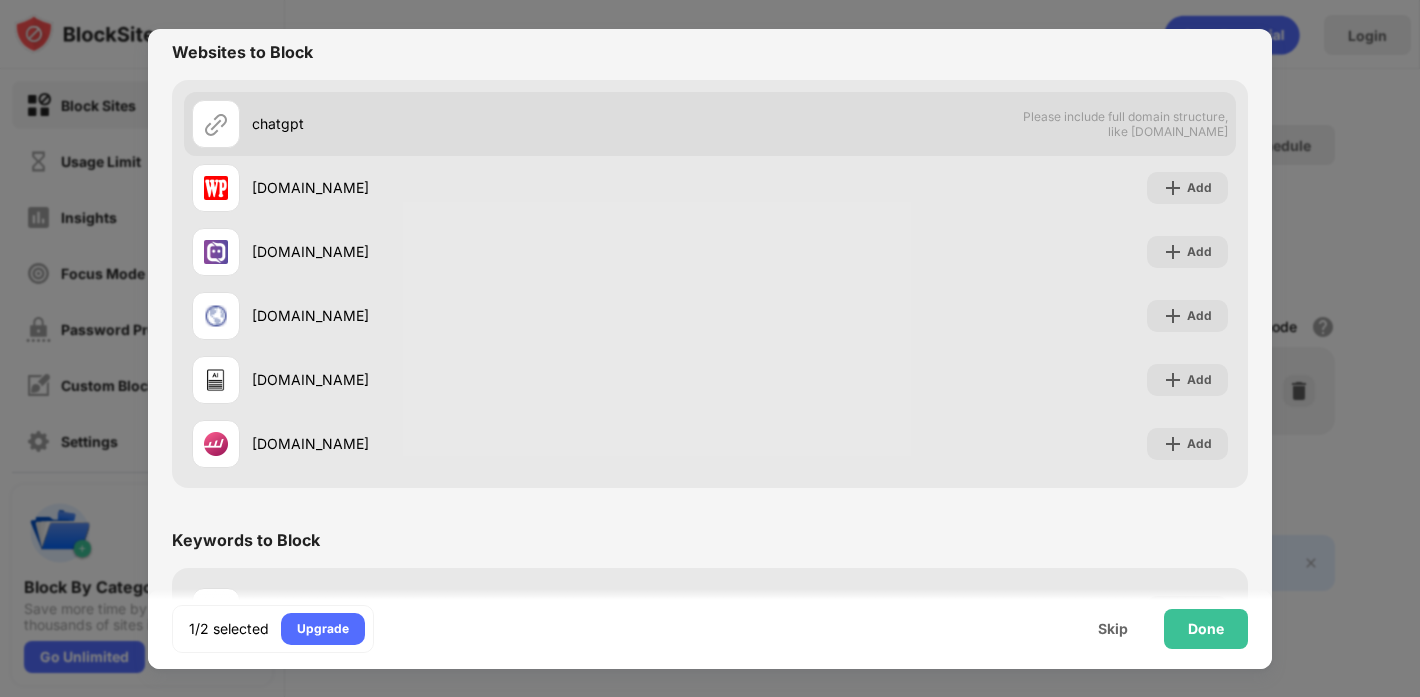 click on "chatgpt" at bounding box center [481, 123] 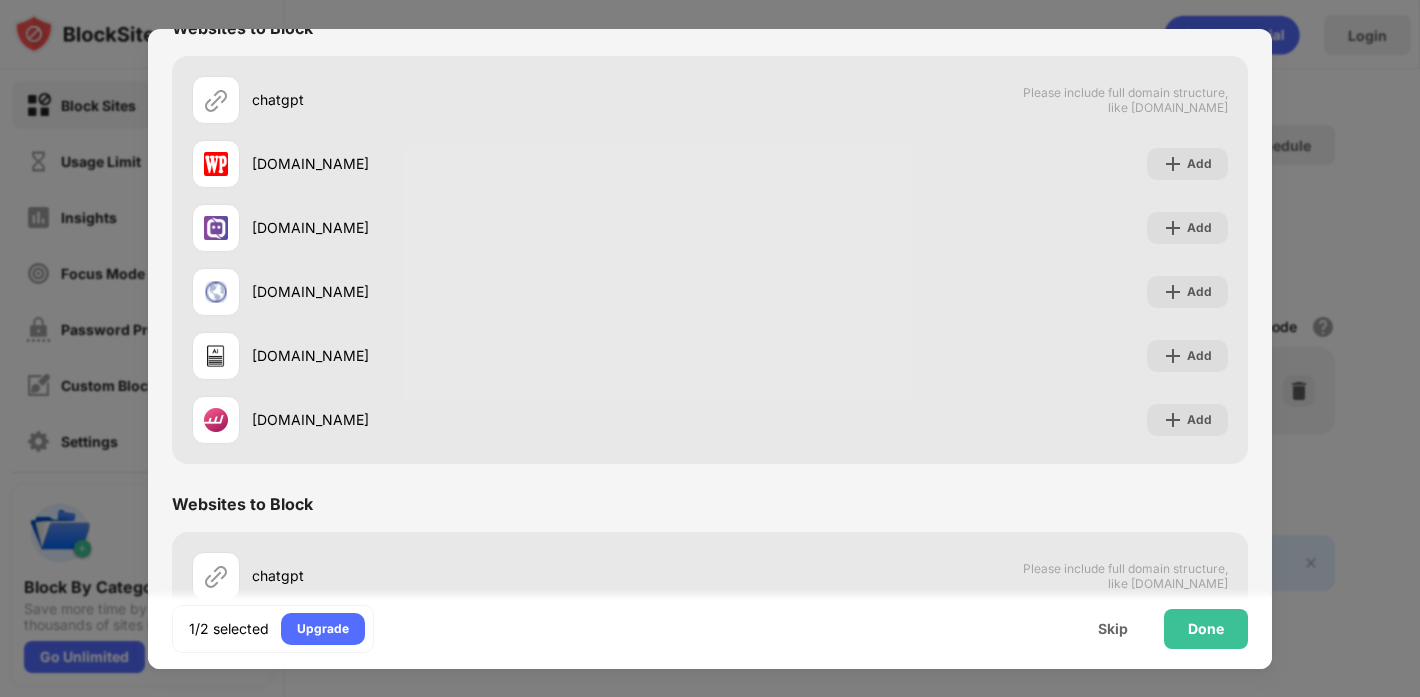 scroll, scrollTop: 0, scrollLeft: 0, axis: both 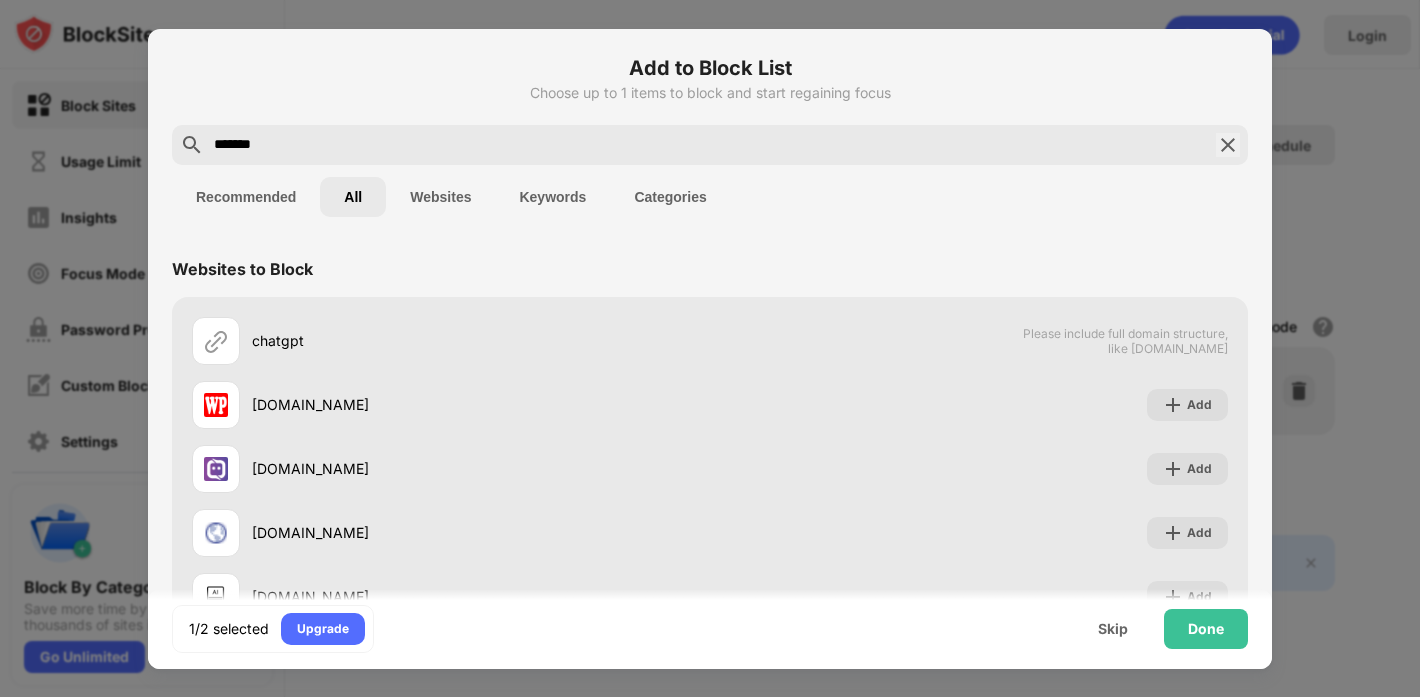 click on "Recommended" at bounding box center [246, 197] 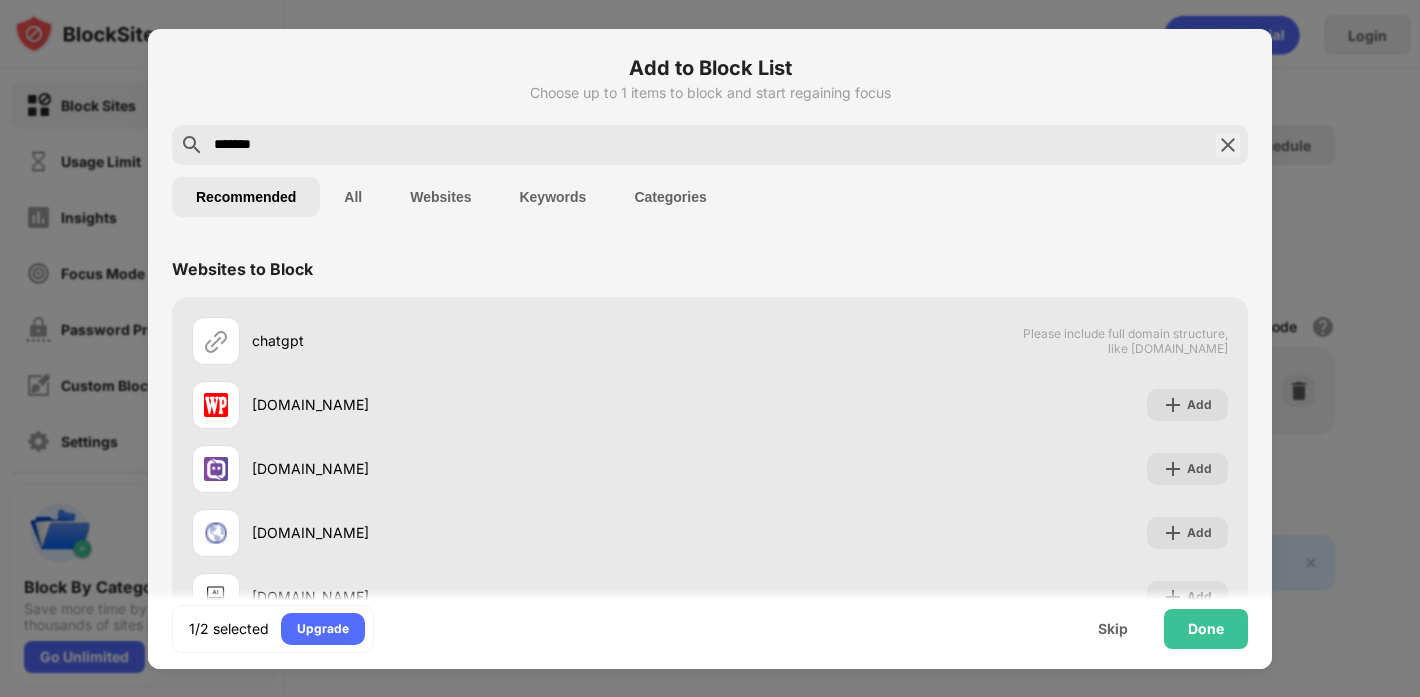 click on "*******" at bounding box center (710, 145) 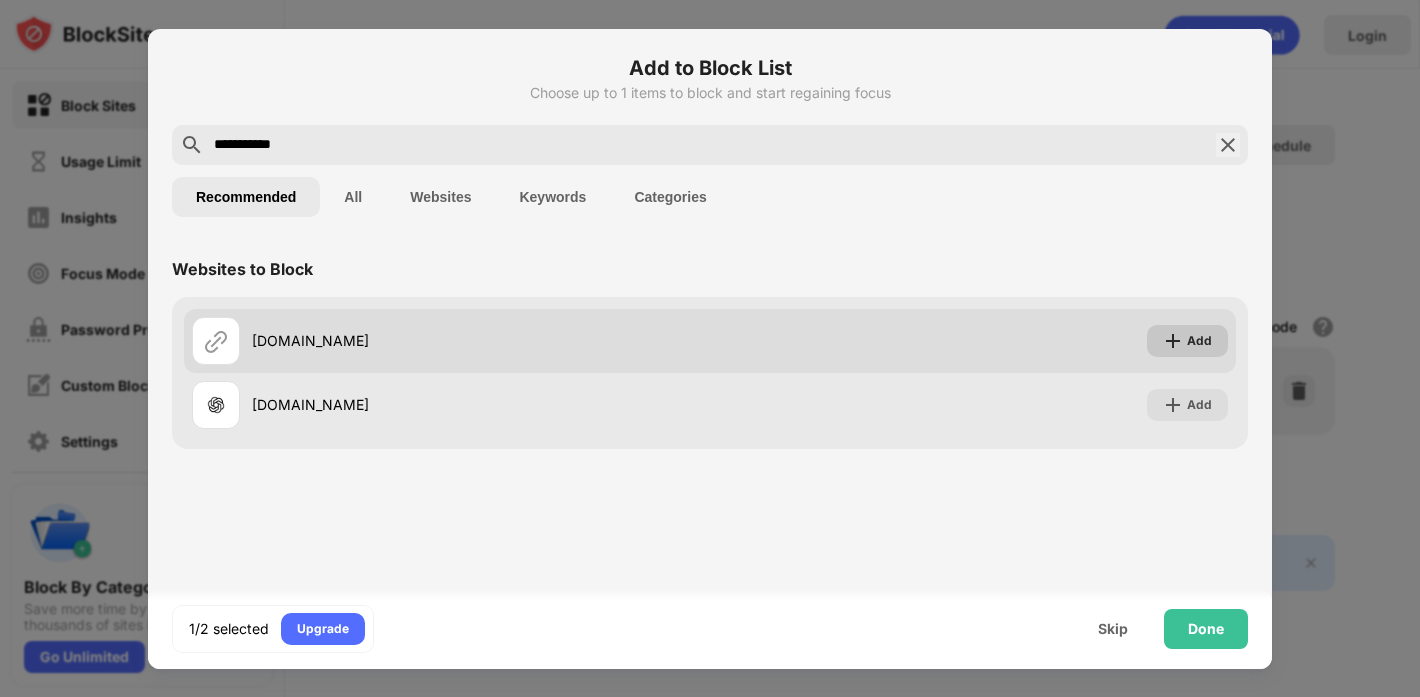 type on "**********" 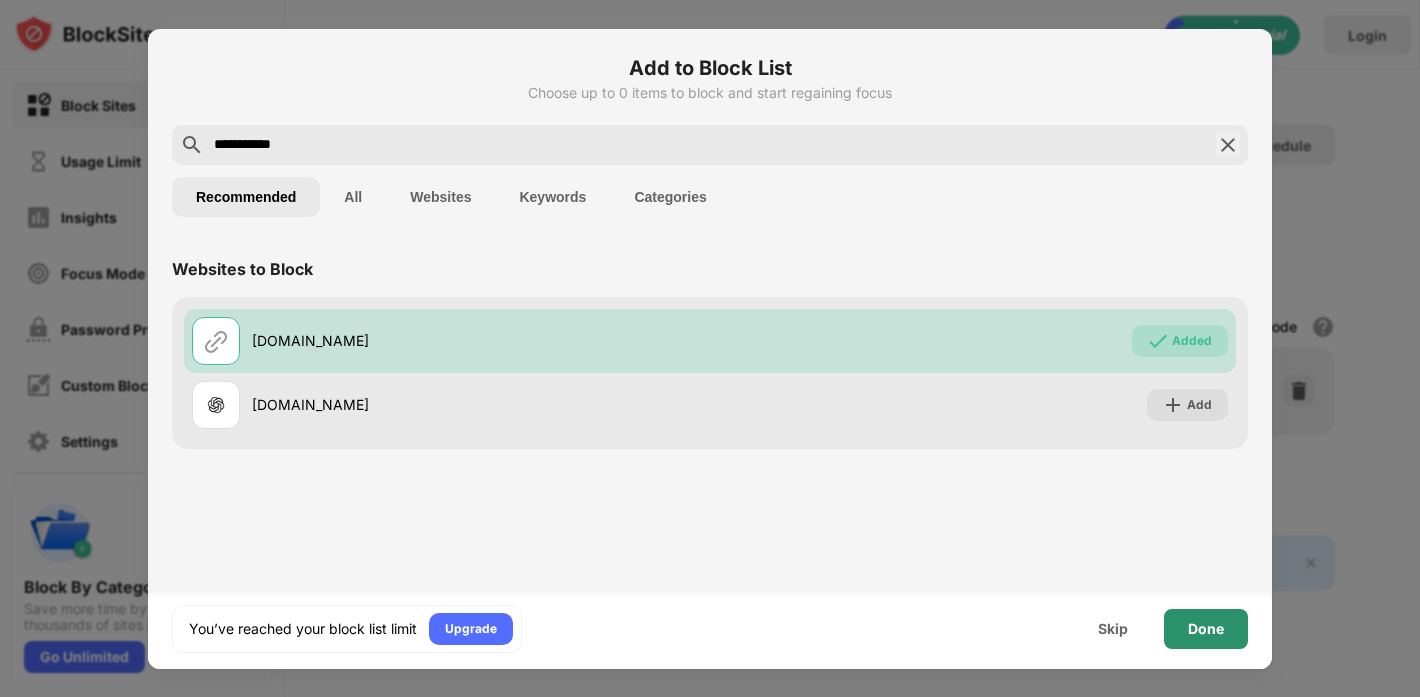 click on "Done" at bounding box center [1206, 629] 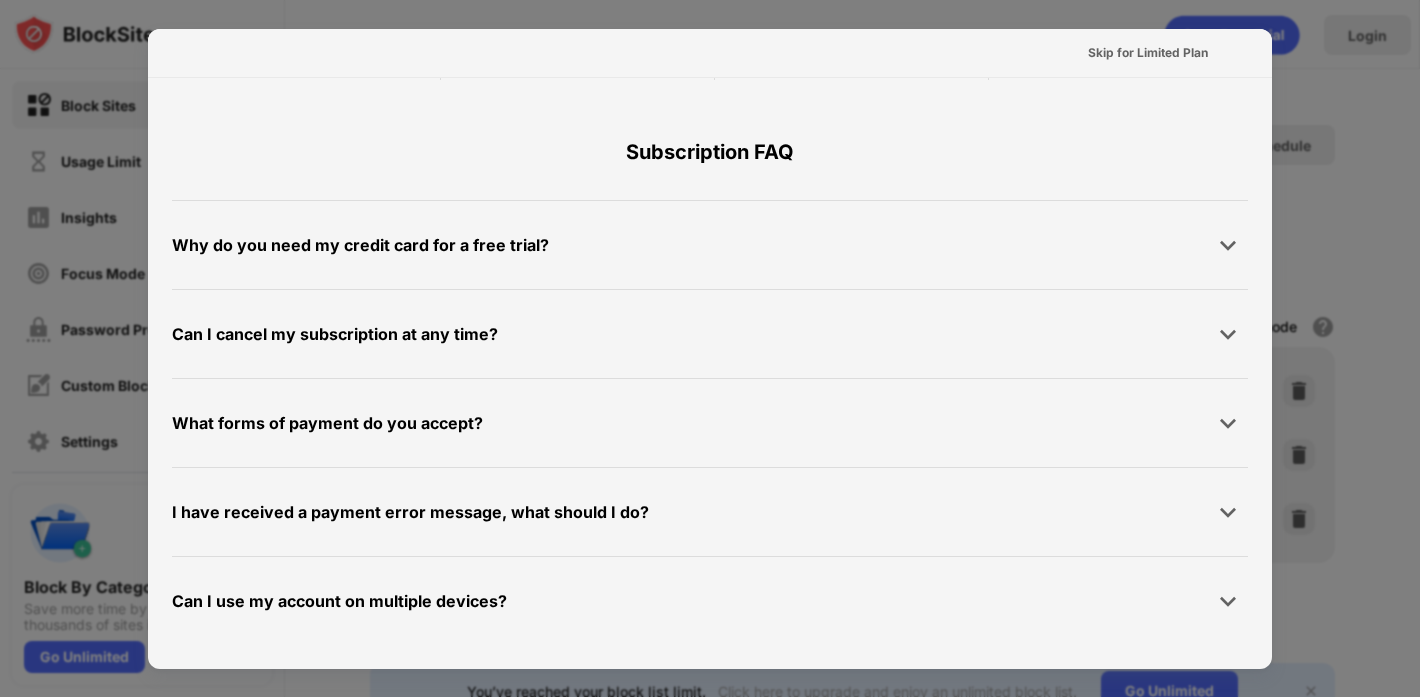 scroll, scrollTop: 0, scrollLeft: 0, axis: both 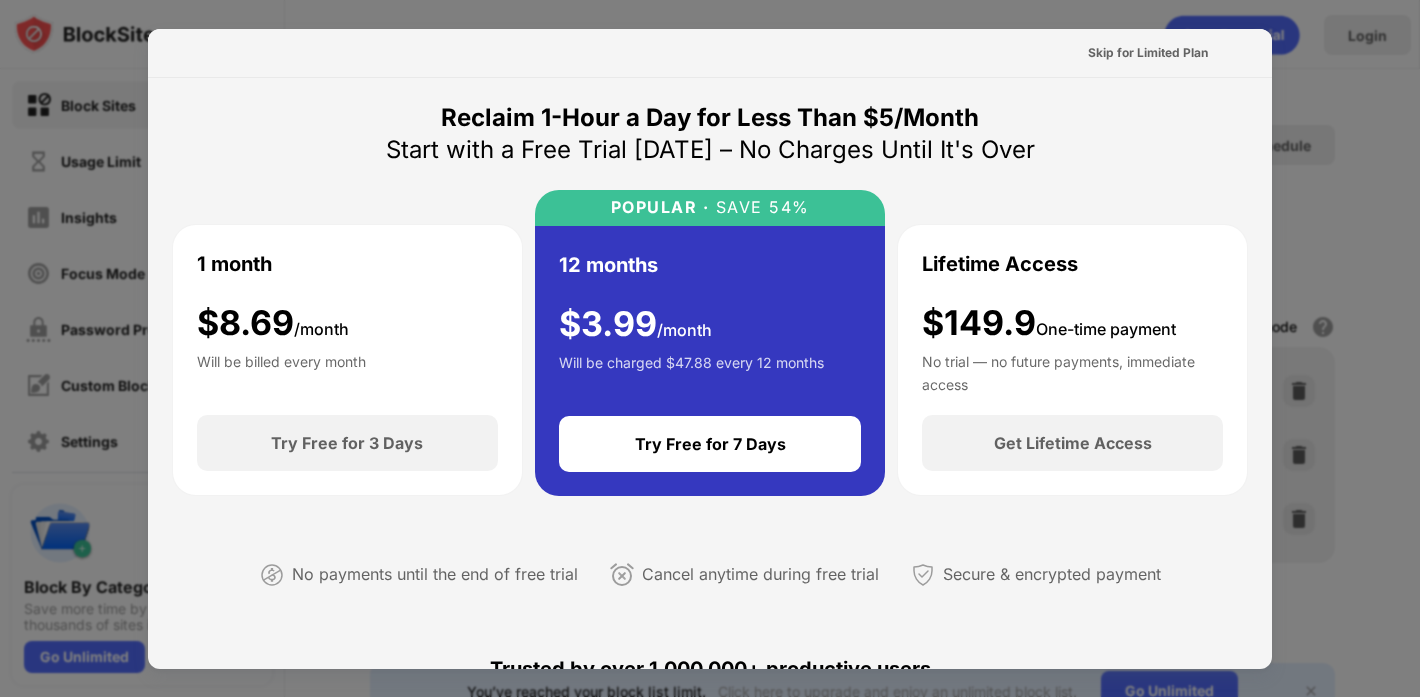 click at bounding box center (710, 348) 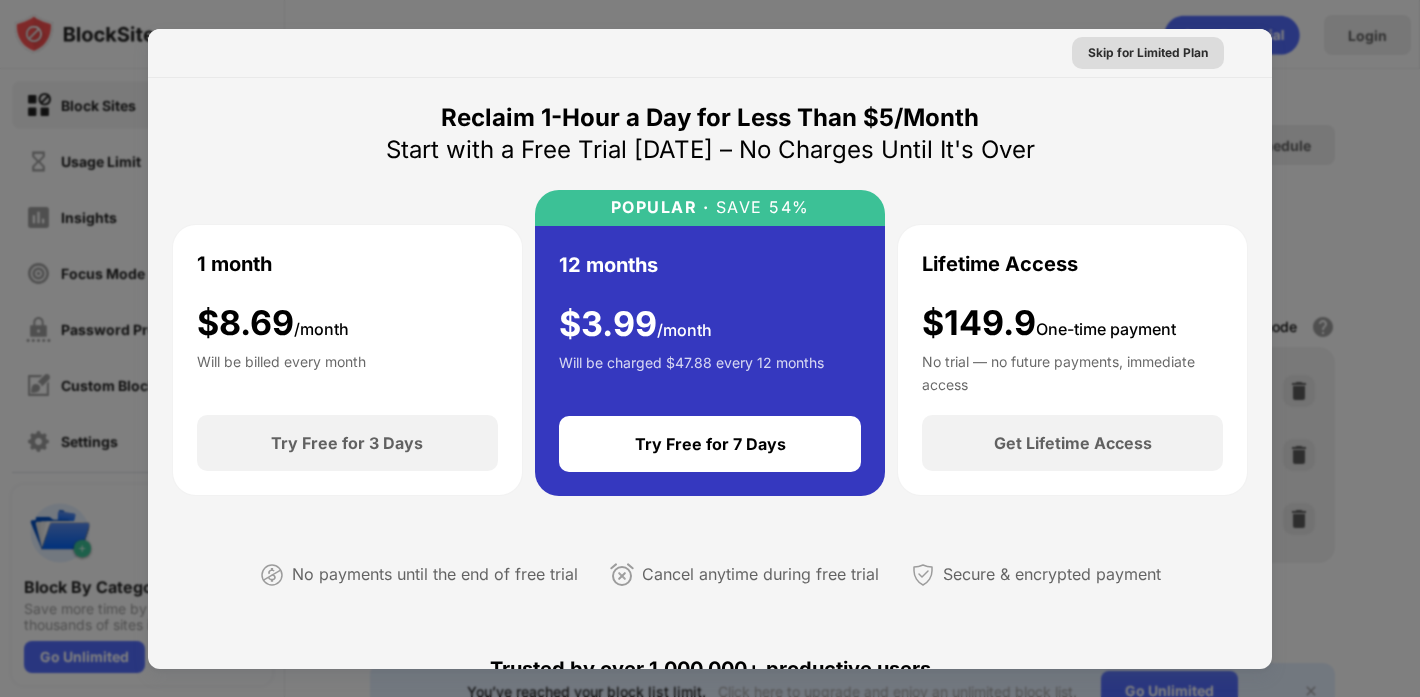 click on "Skip for Limited Plan" at bounding box center (1148, 53) 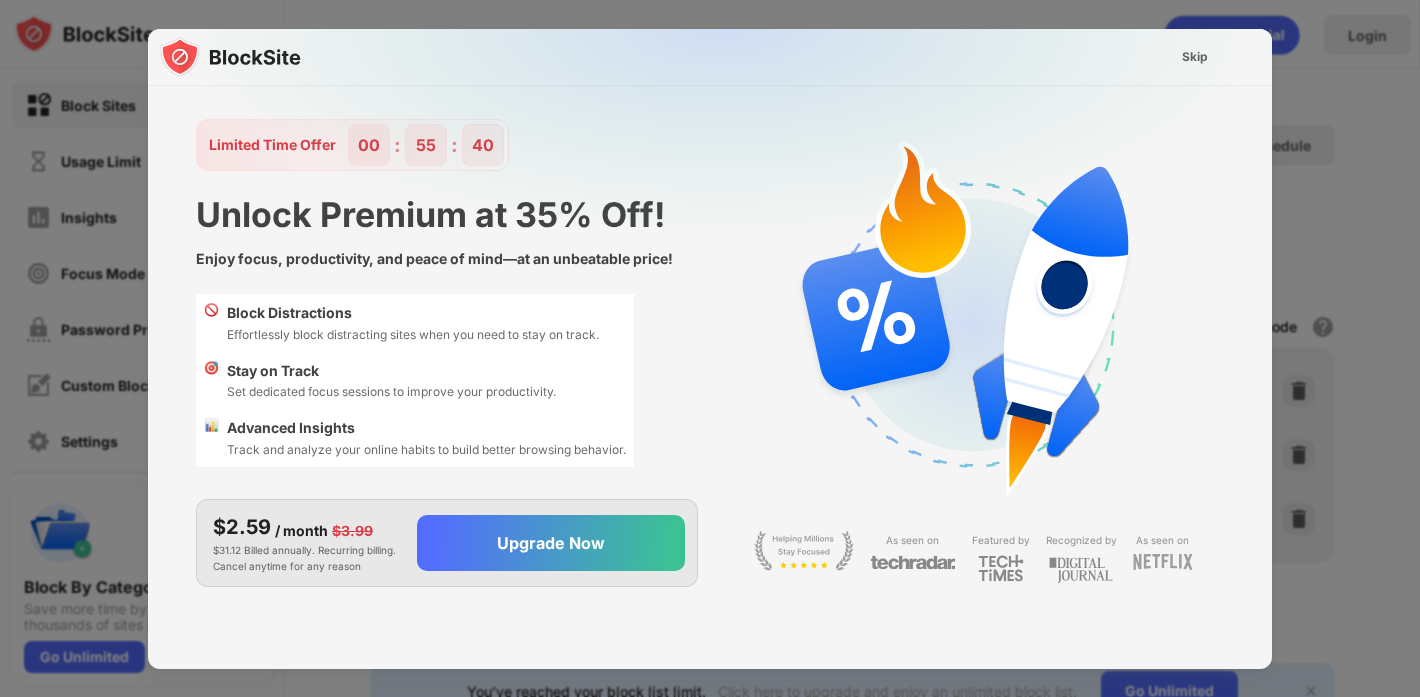 scroll, scrollTop: 41, scrollLeft: 0, axis: vertical 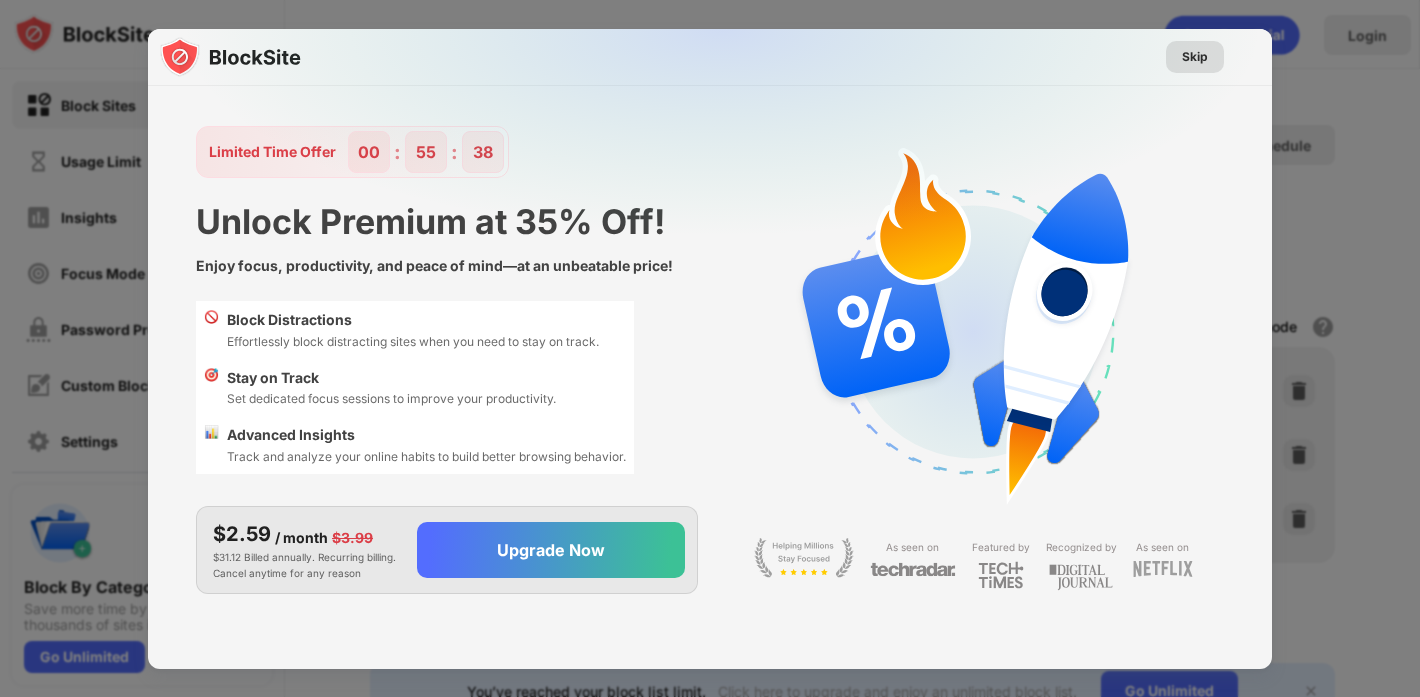 click on "Skip" at bounding box center (1195, 57) 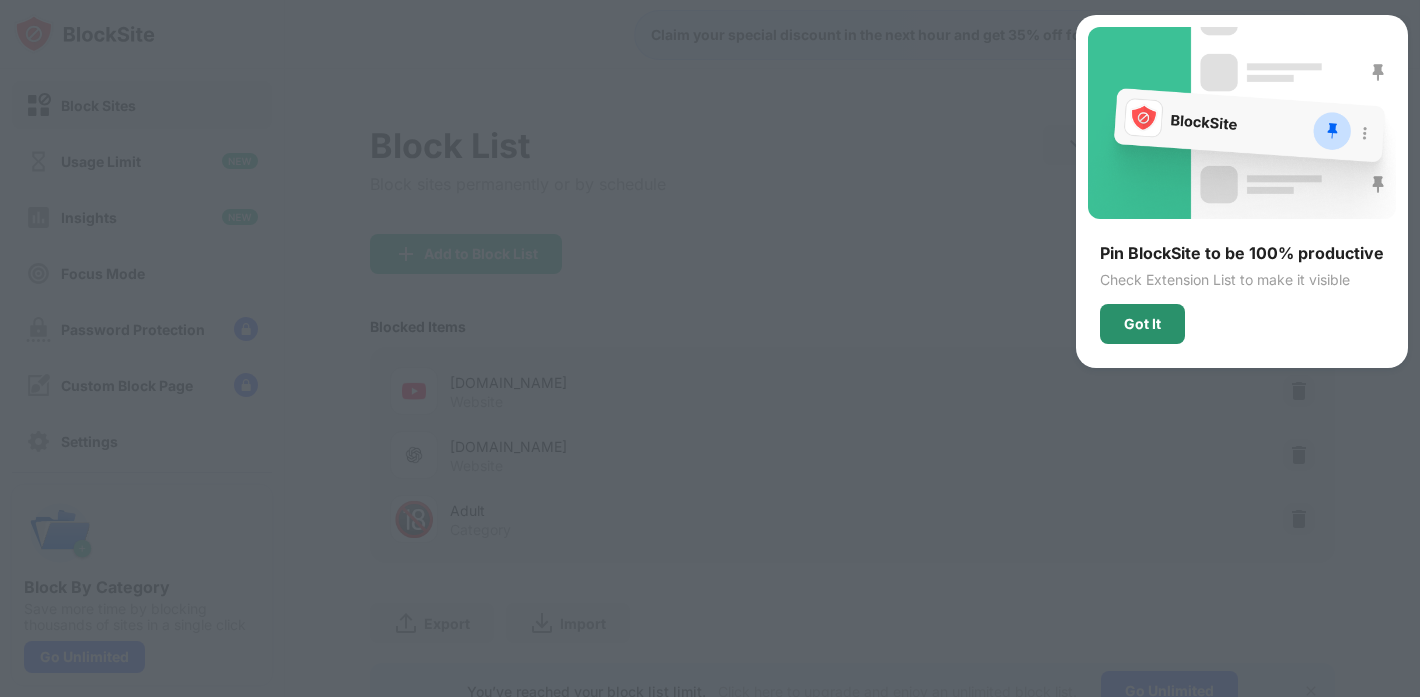 click on "Got It" at bounding box center (1142, 324) 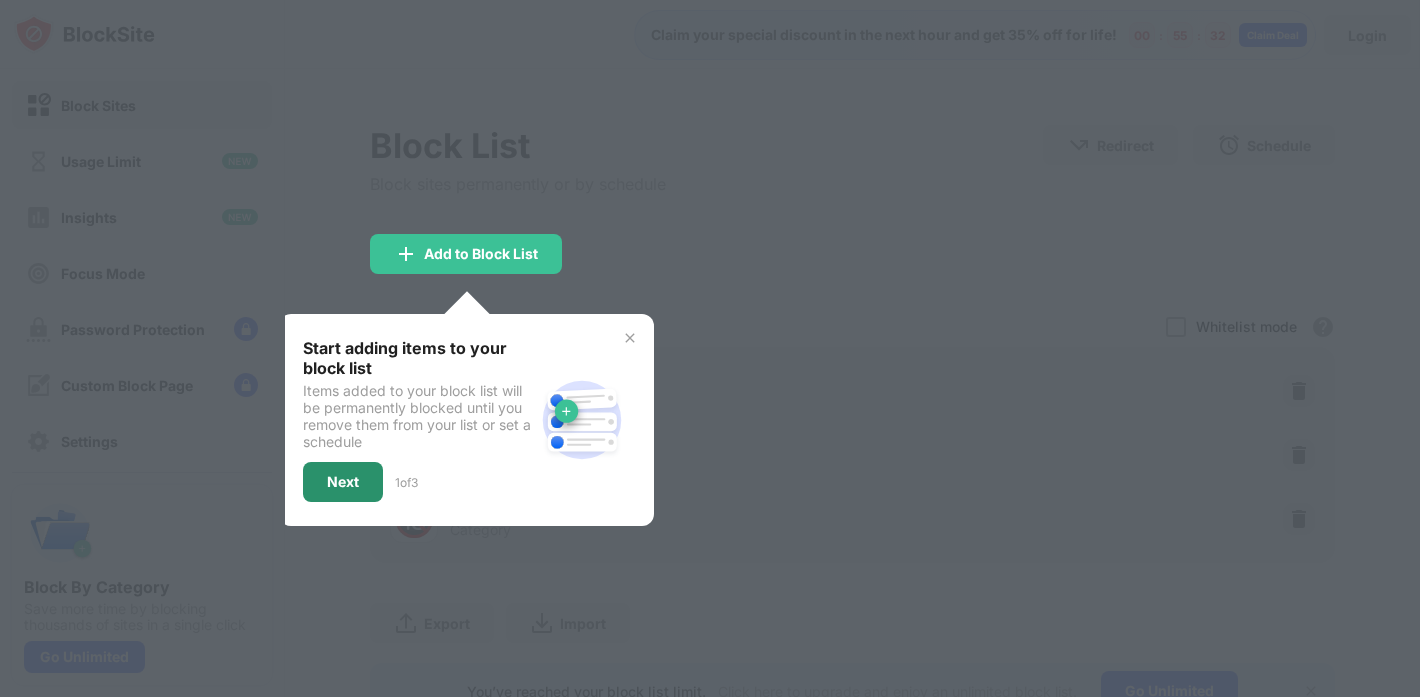 click on "Next" at bounding box center (343, 482) 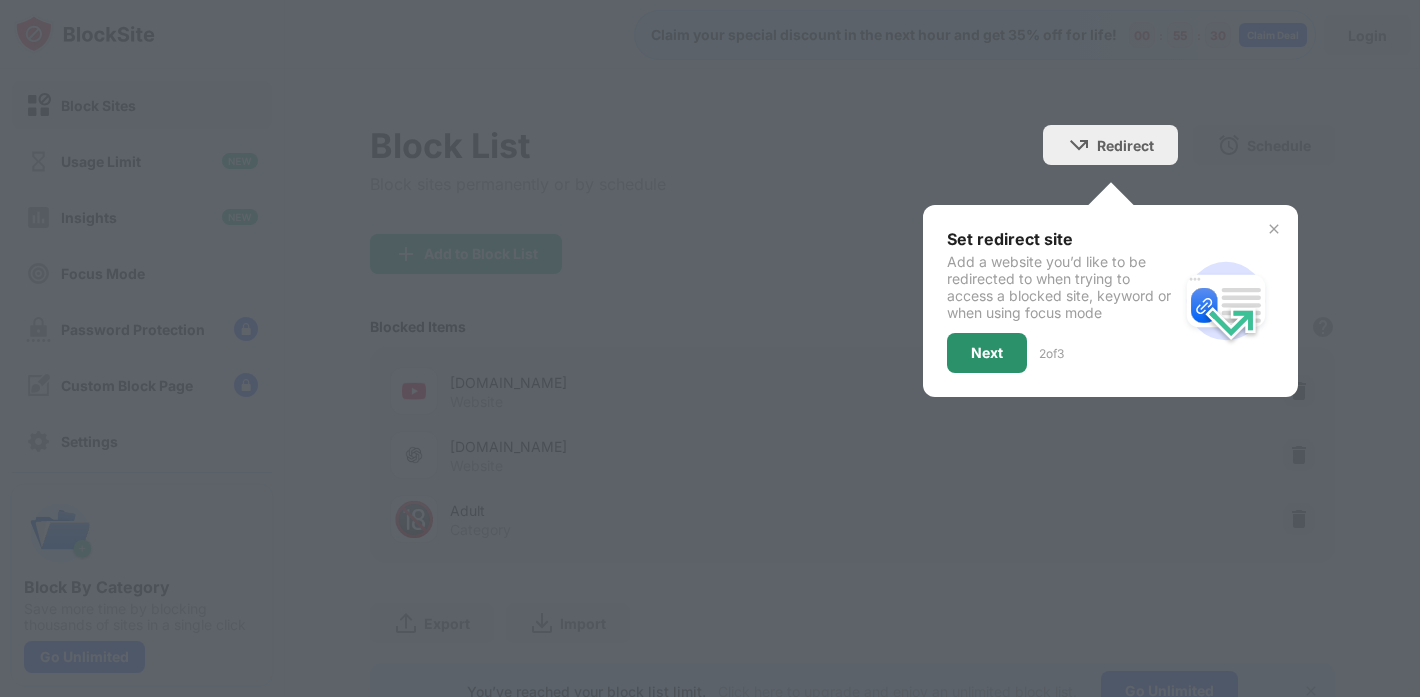 click on "Next" at bounding box center (987, 353) 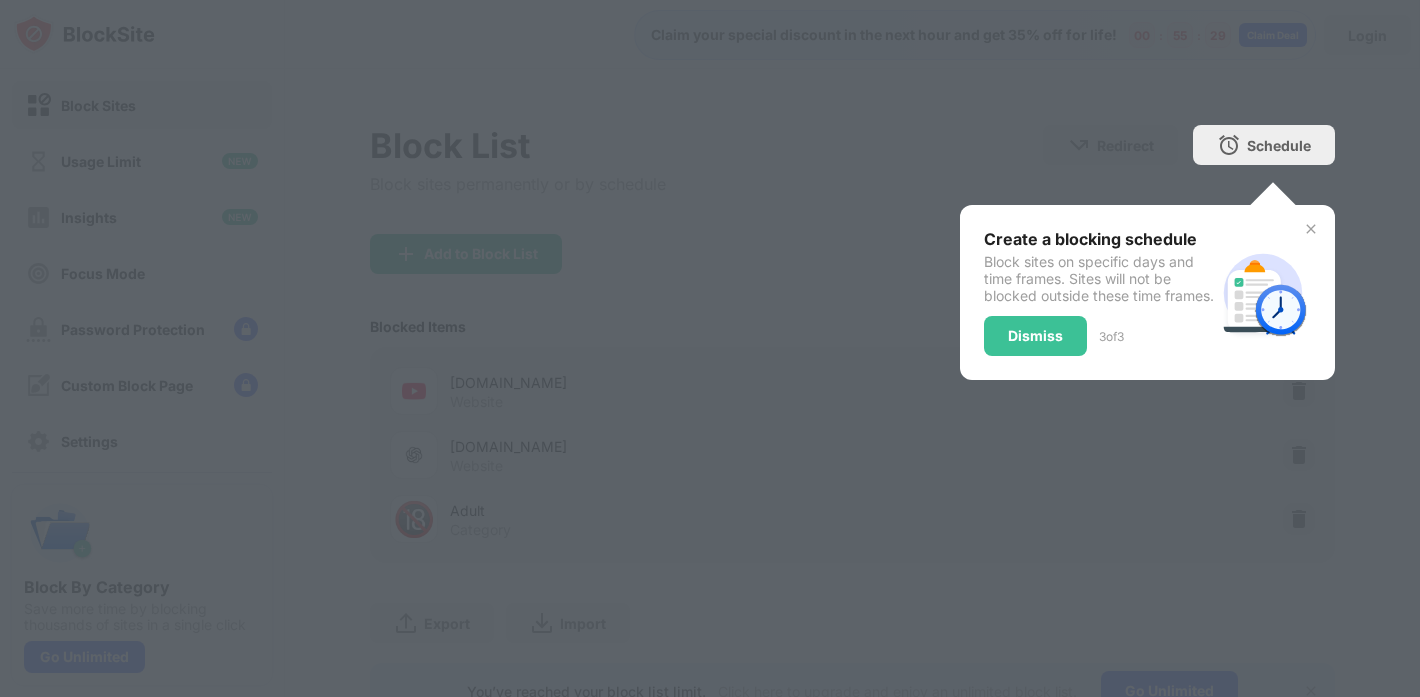click on "Dismiss" at bounding box center [1035, 336] 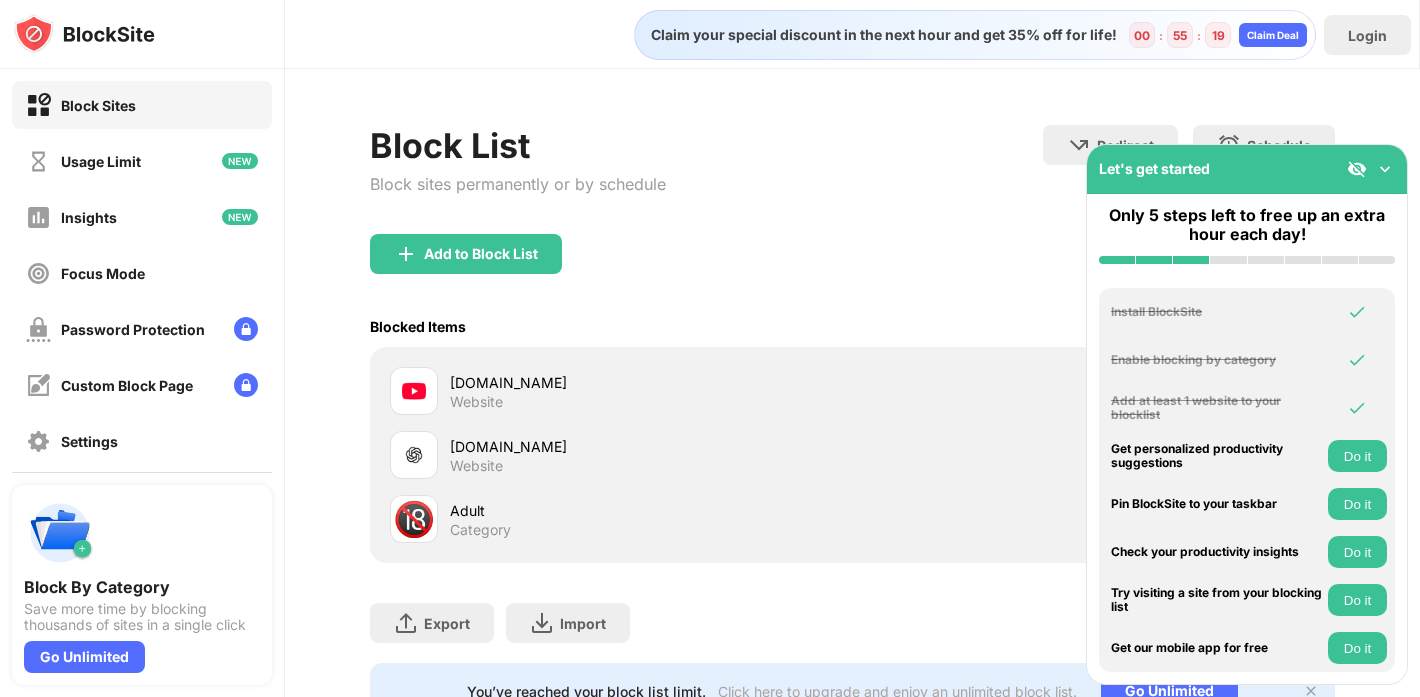 click at bounding box center (1385, 169) 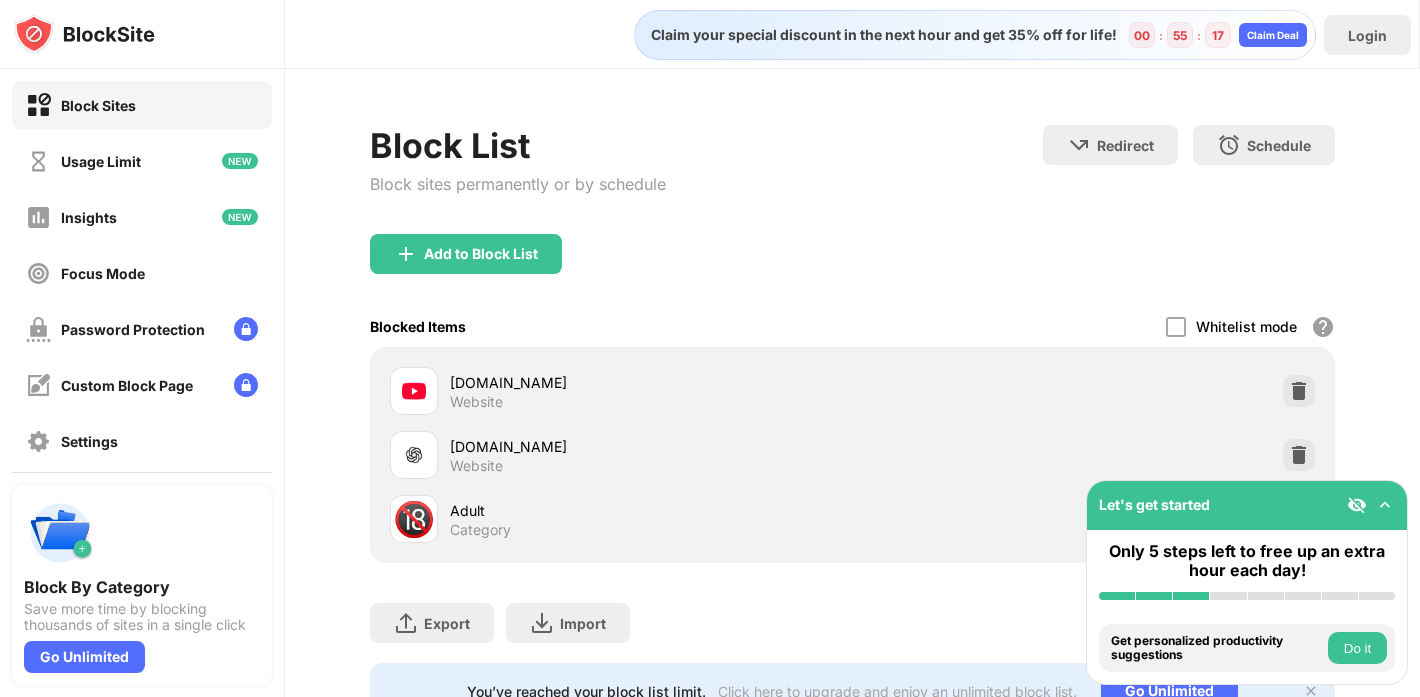 click at bounding box center [1385, 505] 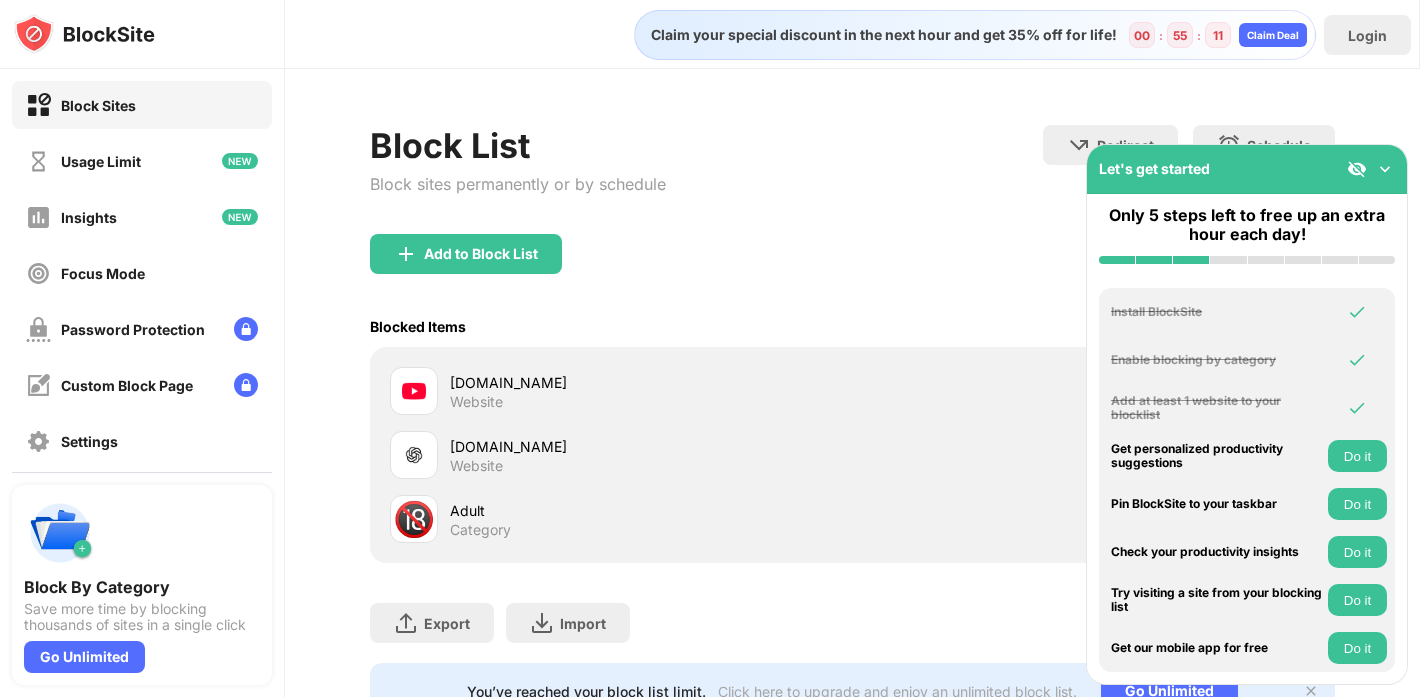 click on "Block List Block sites permanently or by schedule Redirect Choose a site to be redirected to when blocking is active Schedule Select which days and timeframes the block list will be active. Add to Block List Blocked Items Whitelist mode Block all websites except for those in your whitelist. Whitelist Mode only works with URLs and won't include categories or keywords. youtube.com Website chatgpt.com Website 🔞 Adult Category Export Export Files (for websites items only) Import Import Files (for websites items only) You’ve reached your block list limit. Click here to upgrade and enjoy an unlimited block list. Go Unlimited" at bounding box center (852, 422) 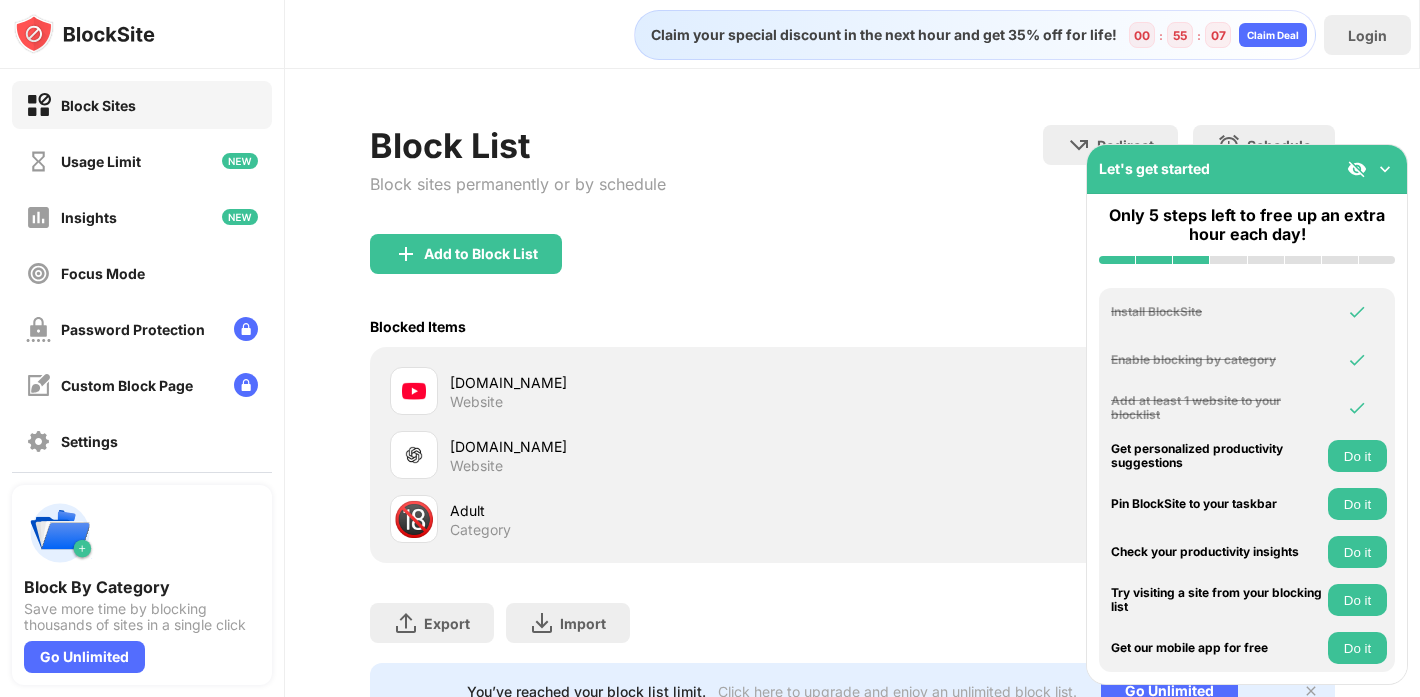click at bounding box center (1357, 169) 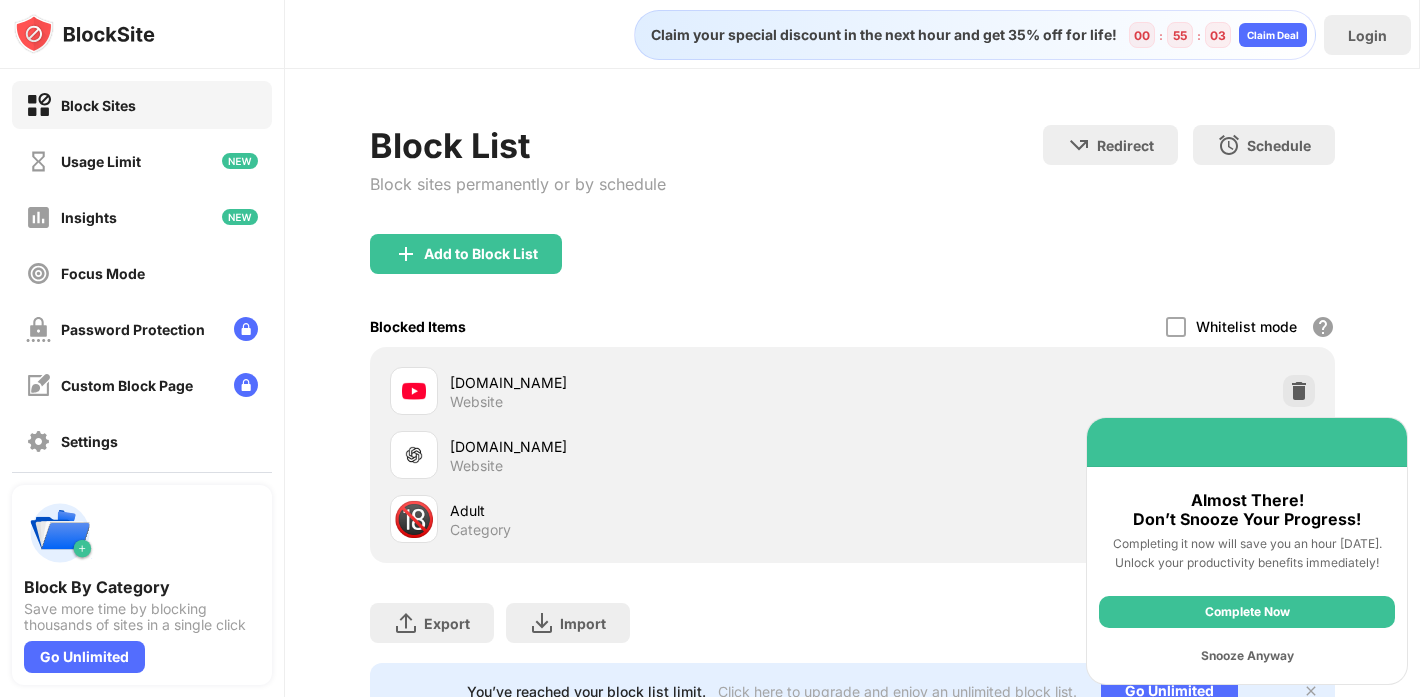 click on "Snooze Anyway" at bounding box center [1247, 656] 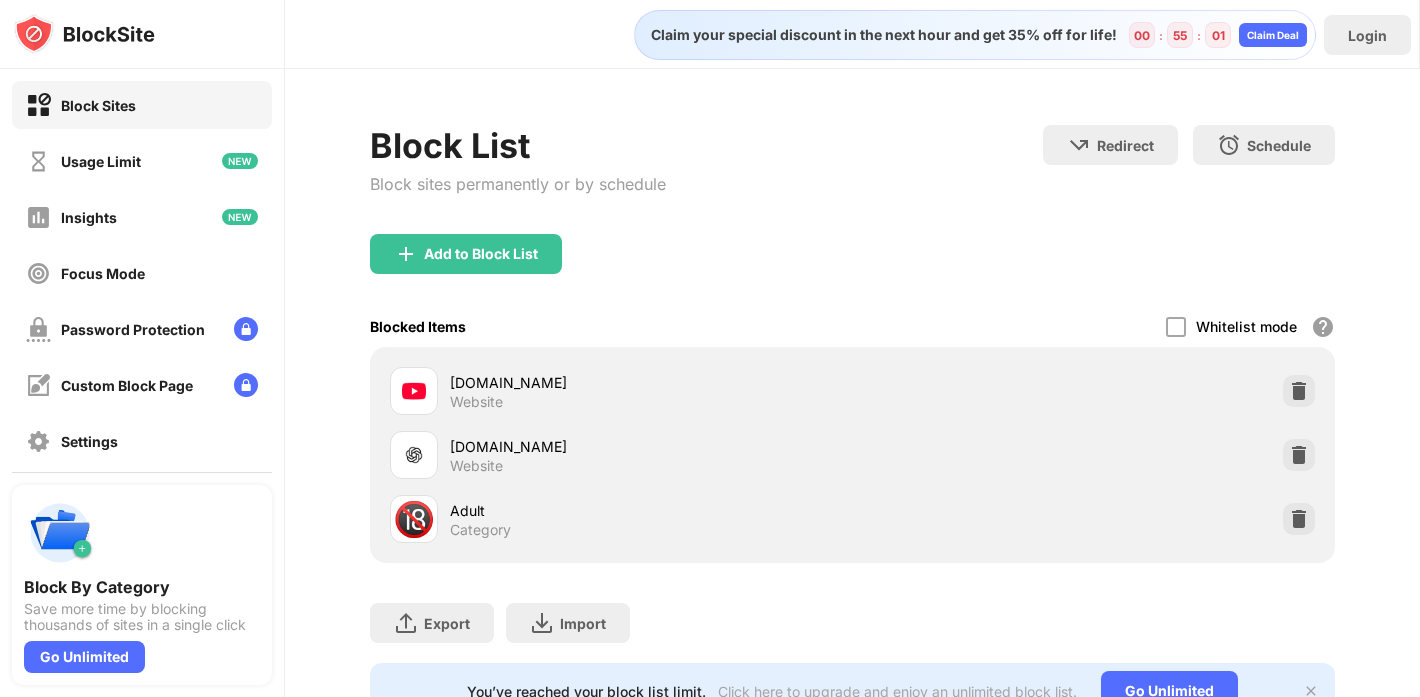 scroll, scrollTop: 78, scrollLeft: 0, axis: vertical 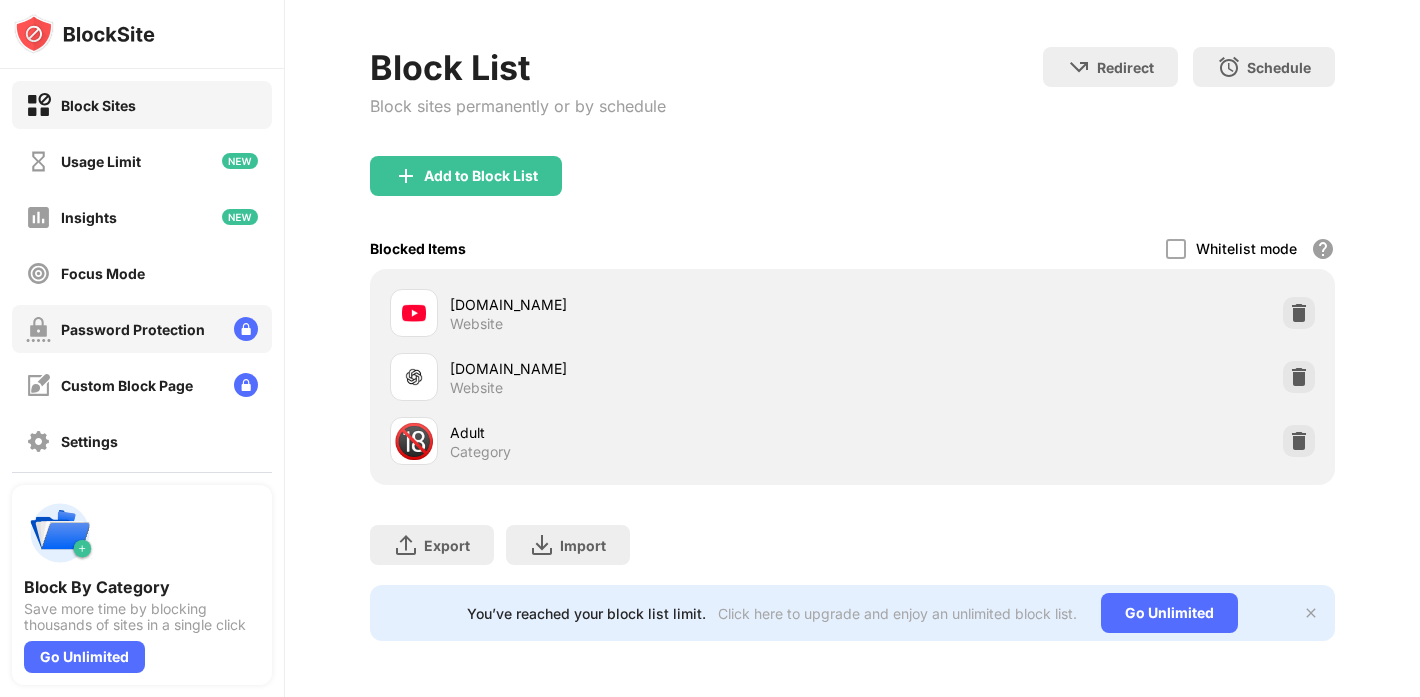 click on "Password Protection" at bounding box center [142, 329] 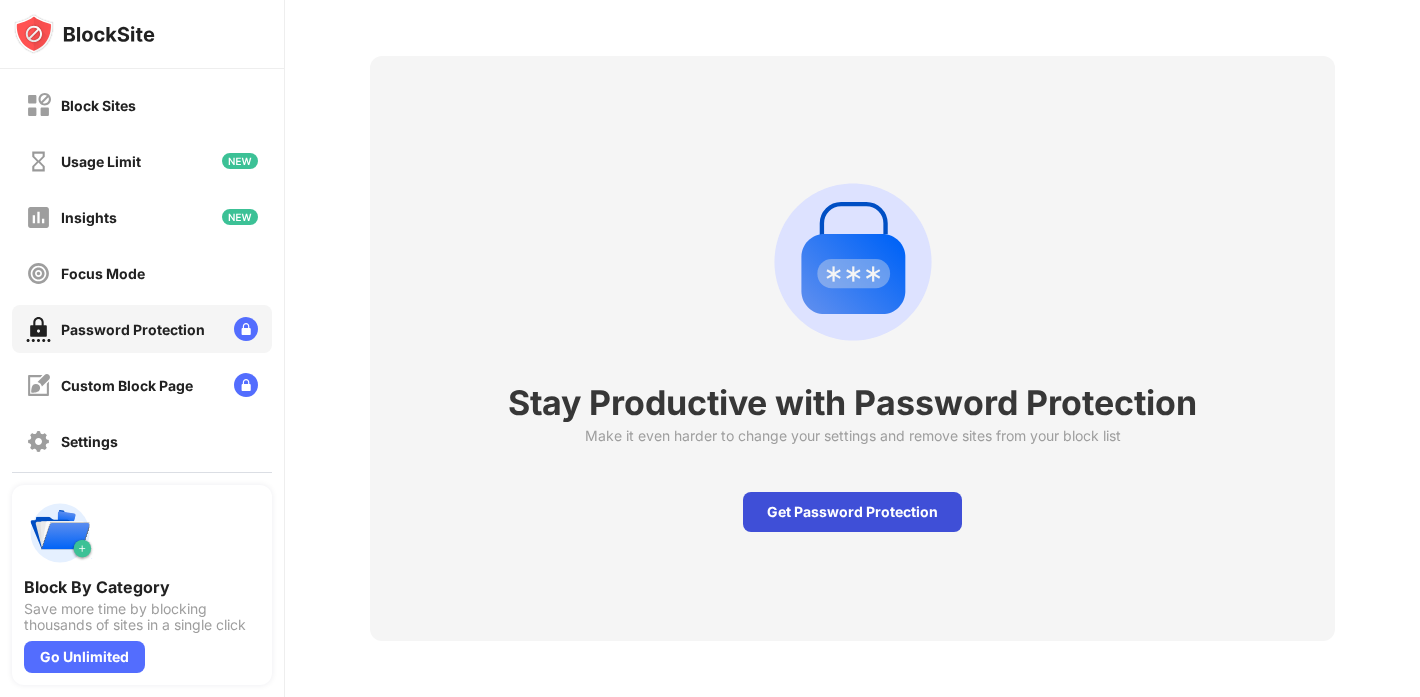 click on "Get Password Protection" at bounding box center (852, 512) 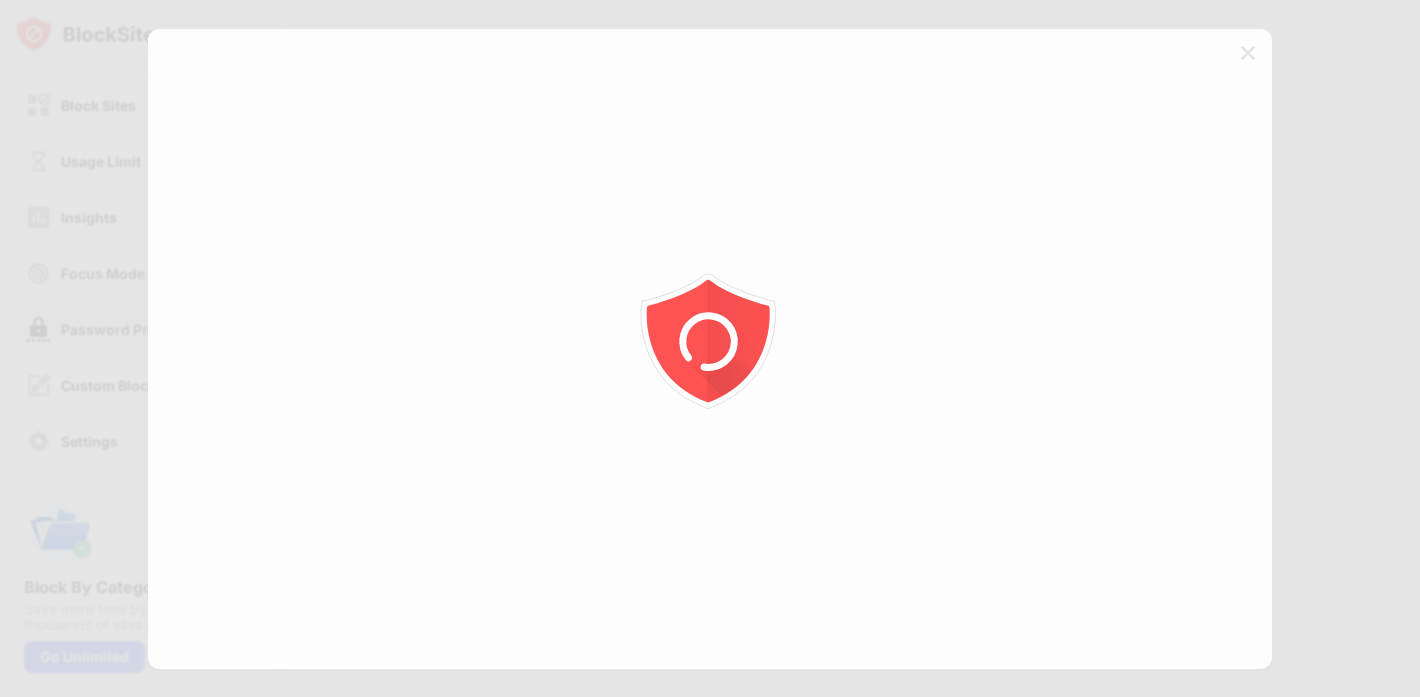 click at bounding box center (710, 348) 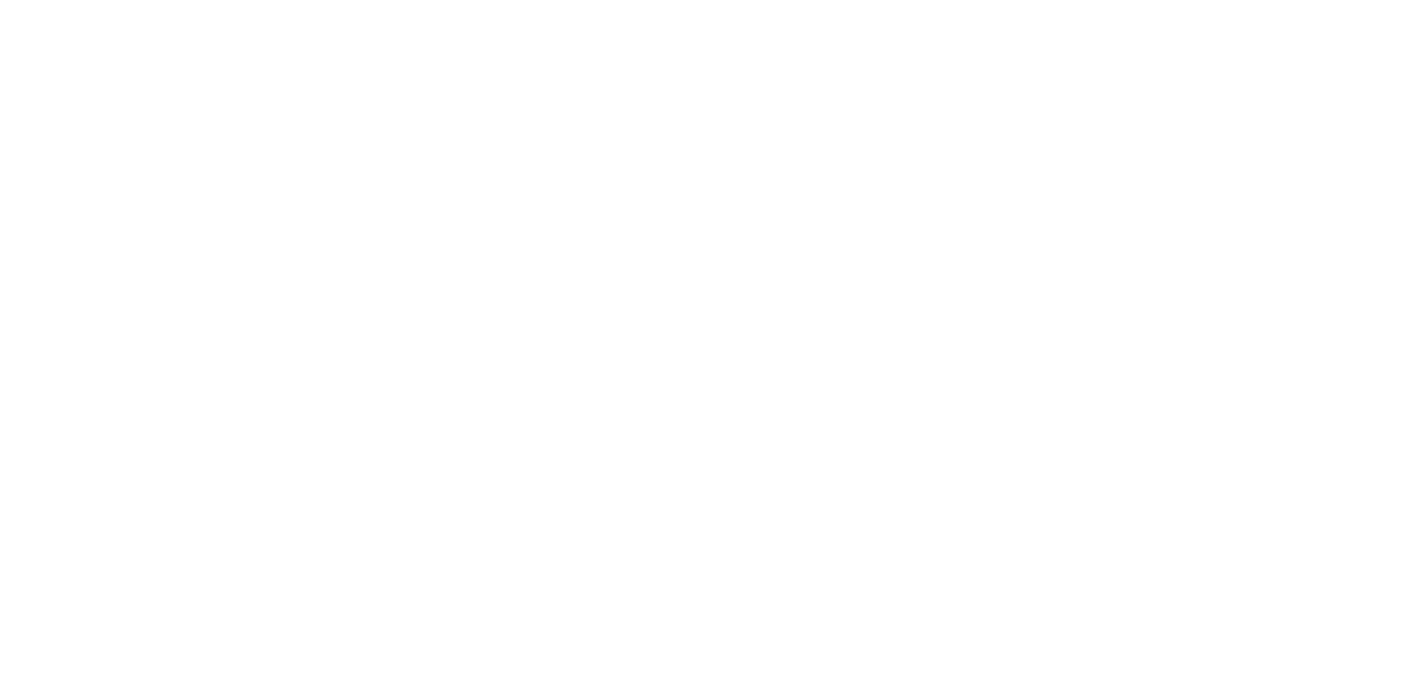 scroll, scrollTop: 0, scrollLeft: 0, axis: both 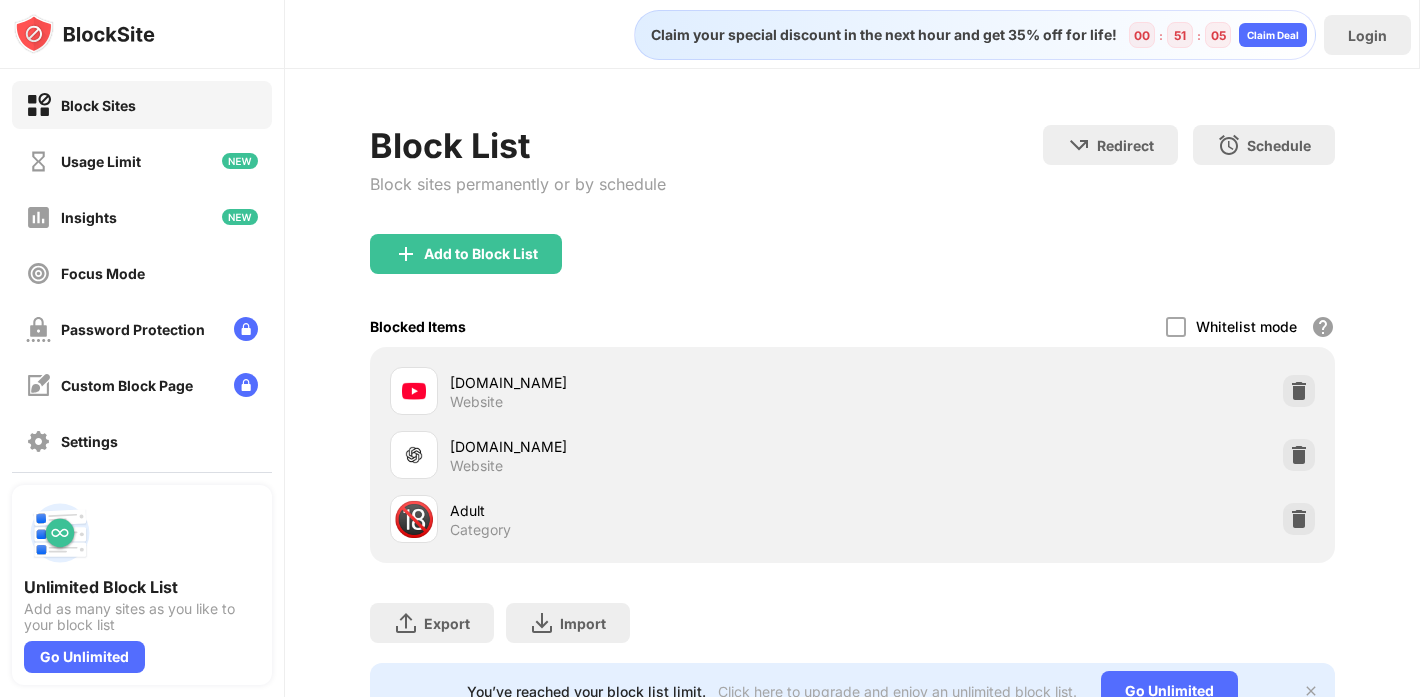 click on "Website" at bounding box center (476, 466) 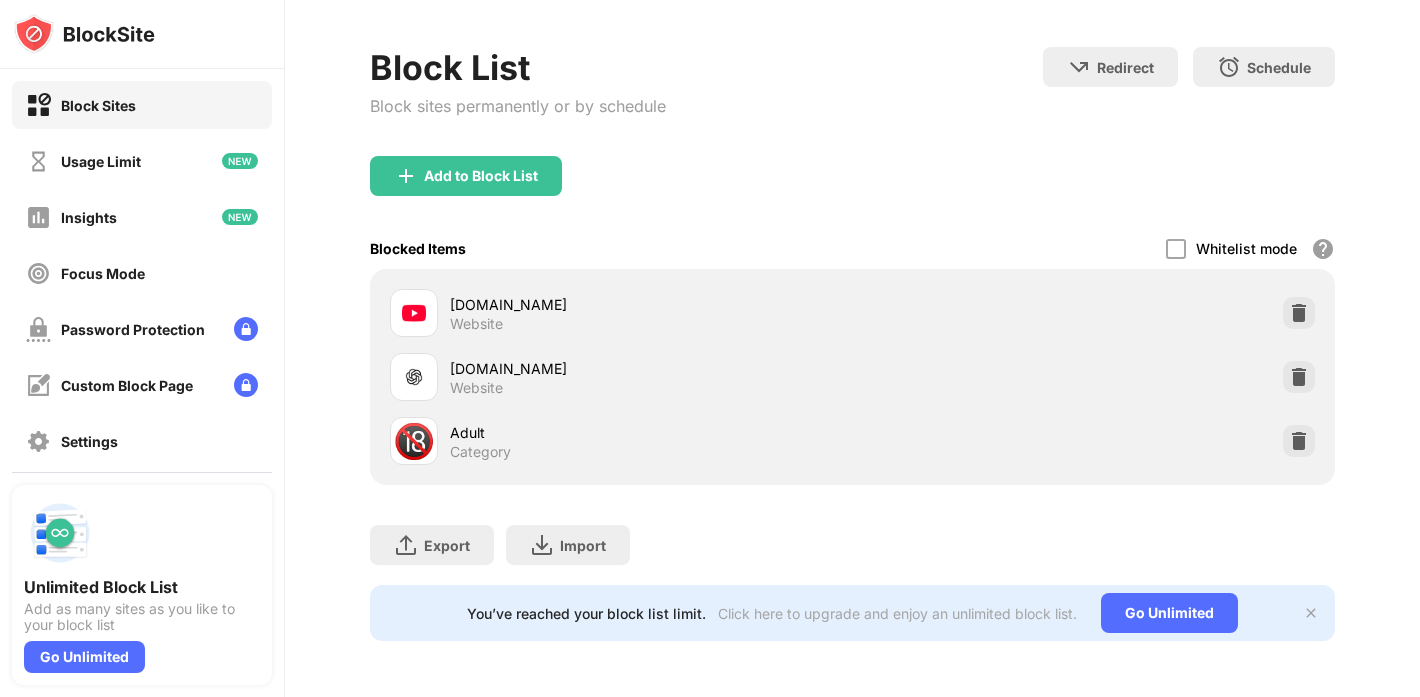scroll, scrollTop: 0, scrollLeft: 0, axis: both 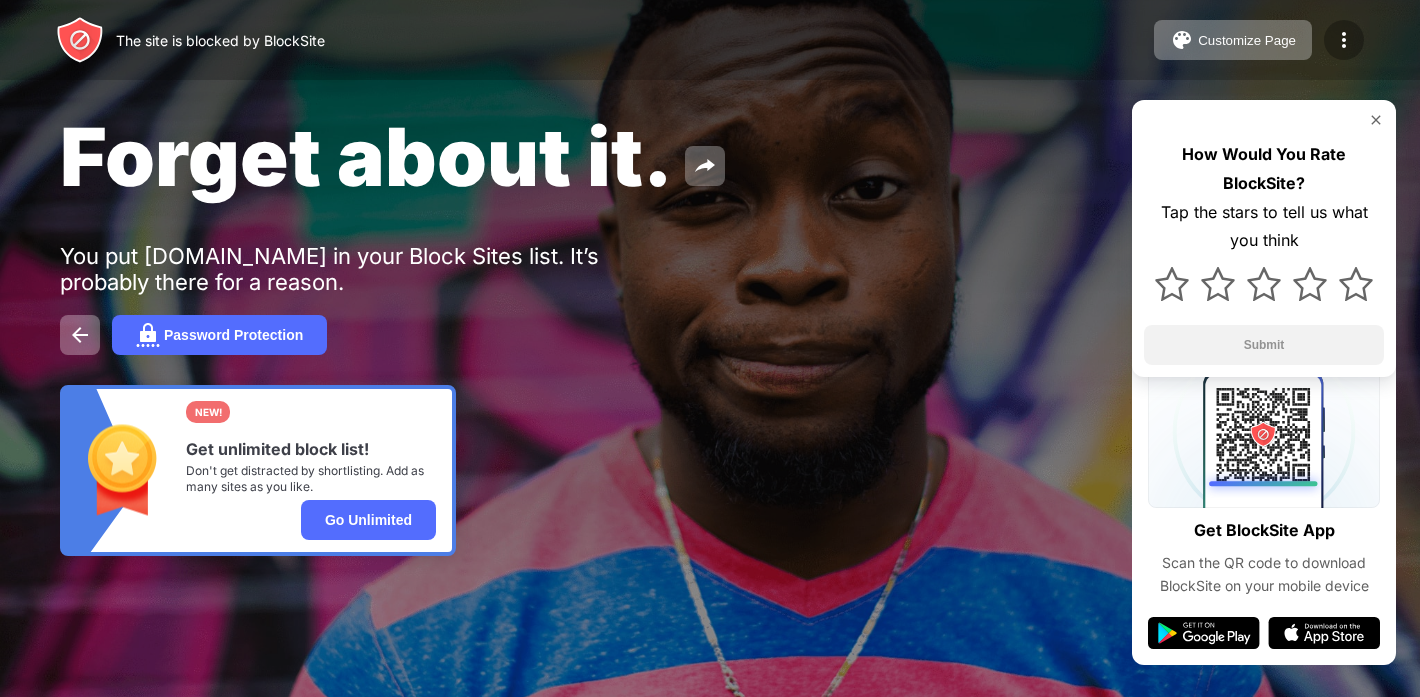 click at bounding box center (1344, 40) 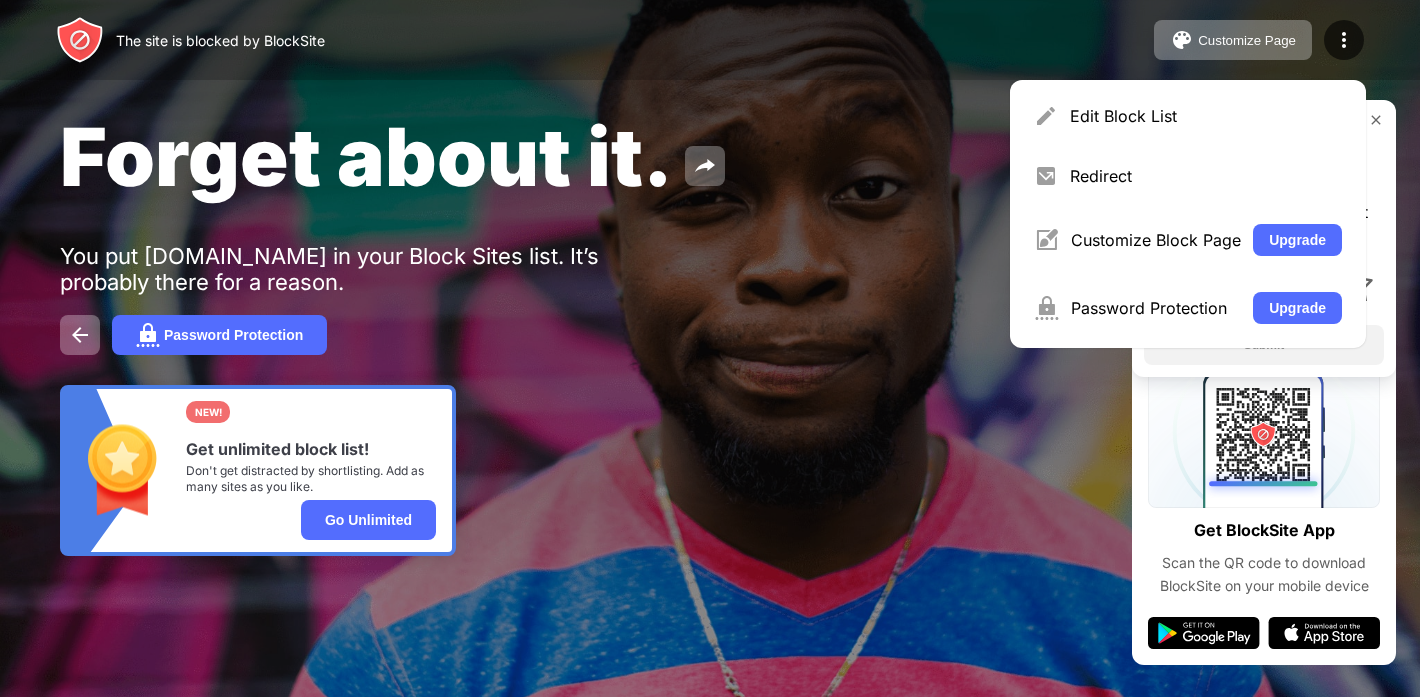 click on "Forget about it. You put chatgpt.com in your Block Sites list. It’s probably there for a reason. Password Protection NEW! Get unlimited block list! Don't get distracted by shortlisting. Add as many sites as you like. Go Unlimited How Would You Rate BlockSite? Tap the stars to tell us what you think Submit" at bounding box center [710, 332] 